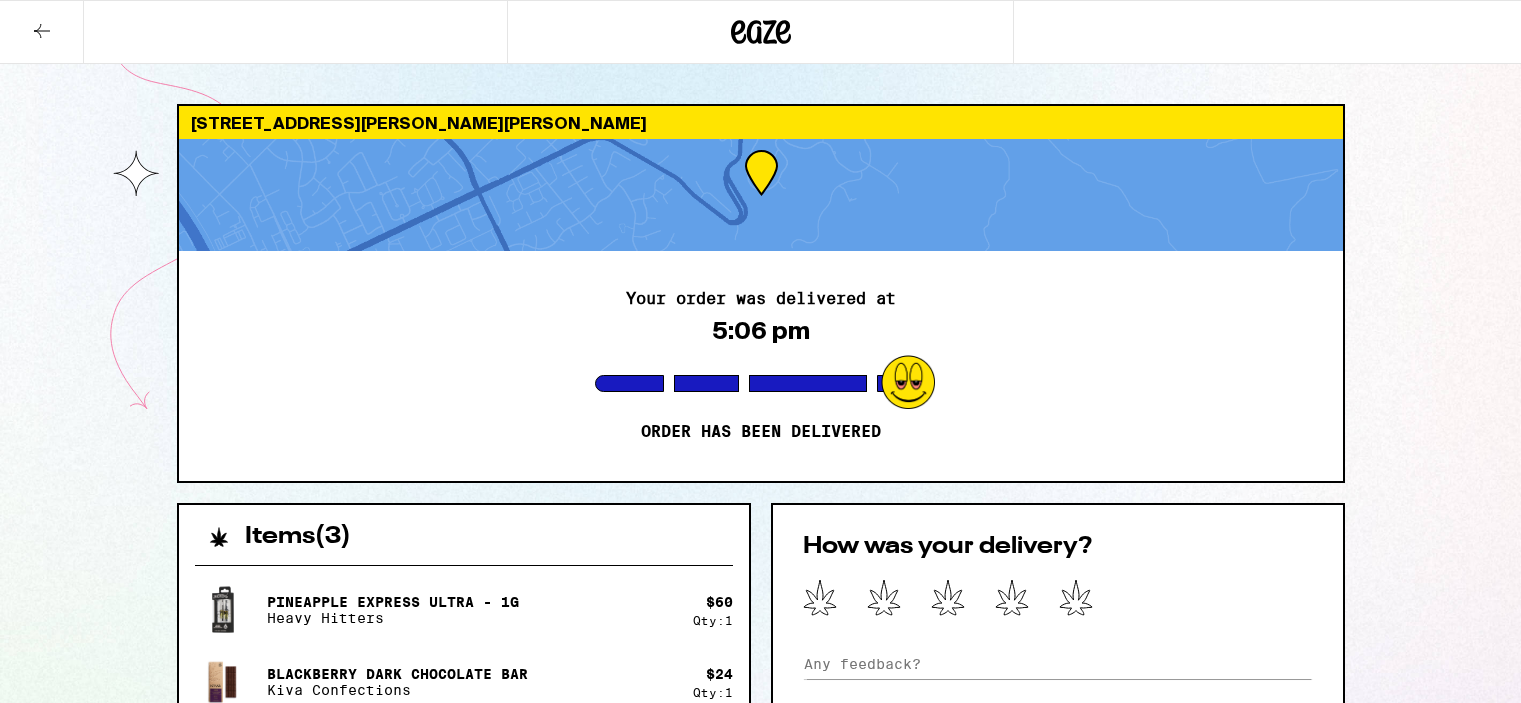 scroll, scrollTop: 216, scrollLeft: 0, axis: vertical 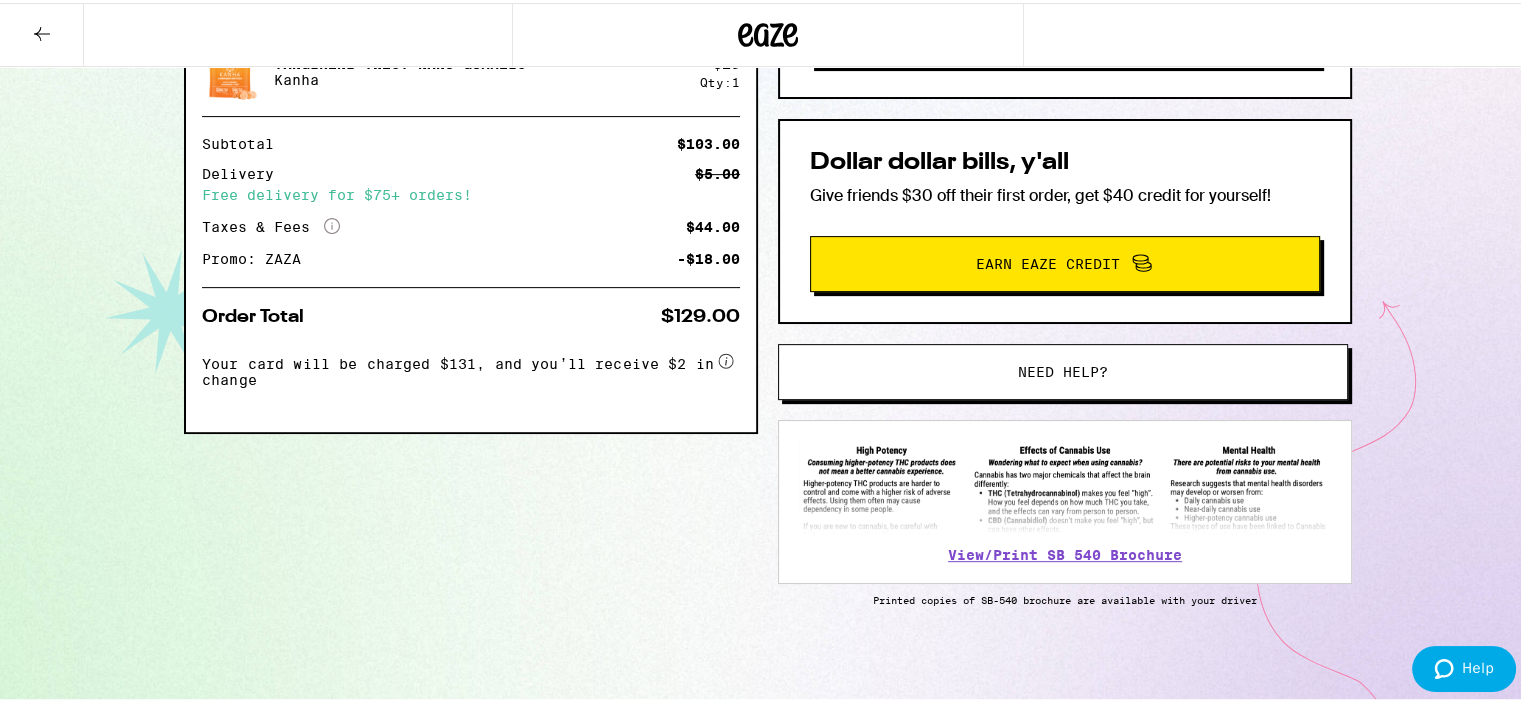 click on "Need help?" at bounding box center [1063, 369] 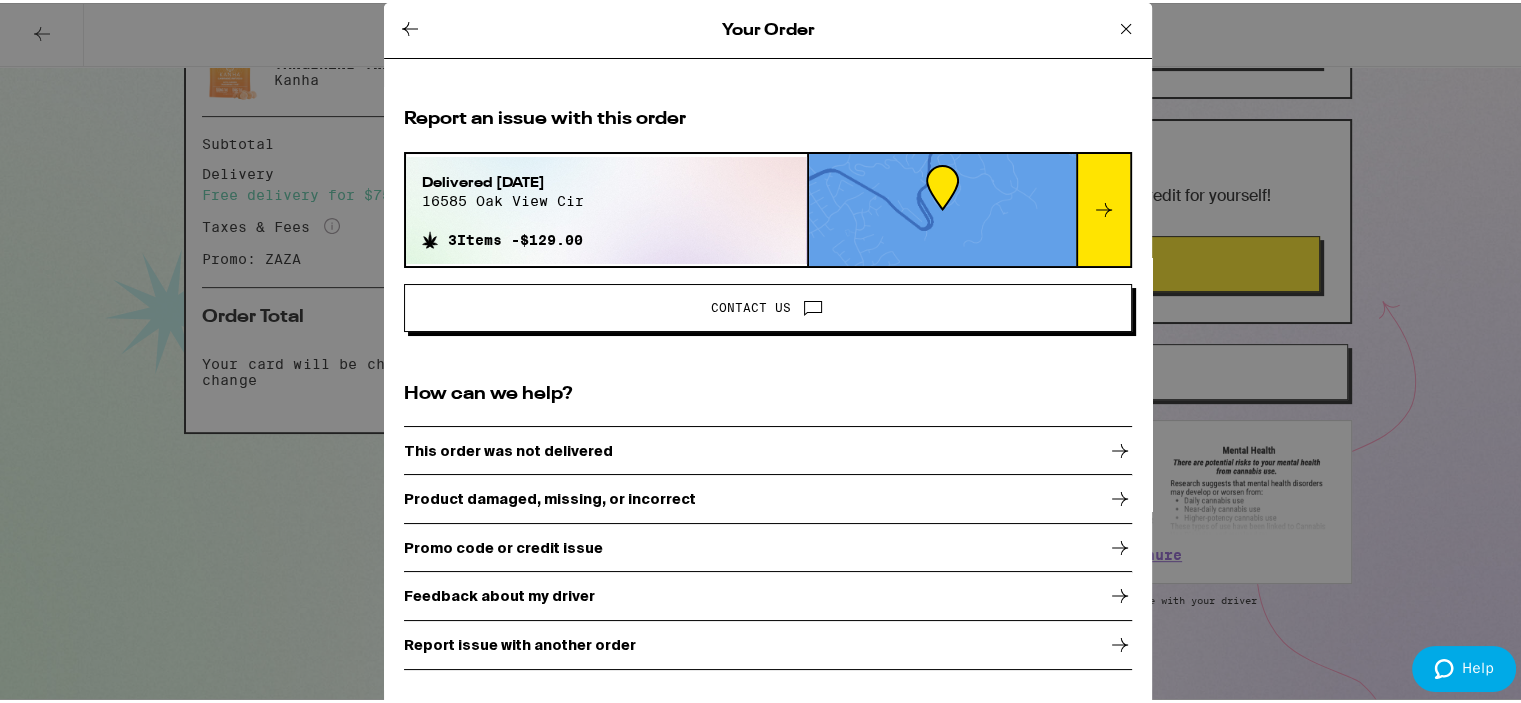 click on "Product damaged, missing, or incorrect" at bounding box center [768, 496] 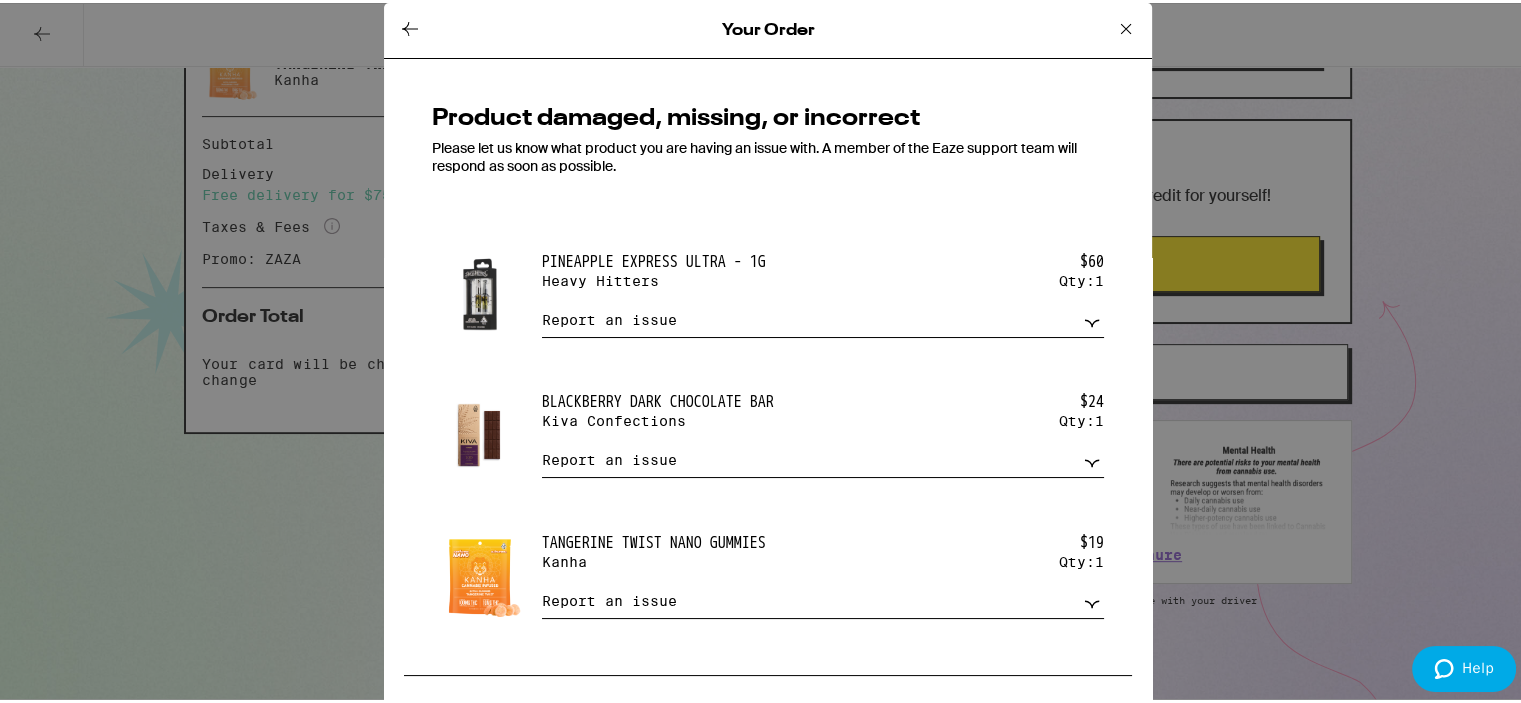 click on "Report an issue Item missing Item is broken/defective Received the wrong item Low quality" at bounding box center [823, 317] 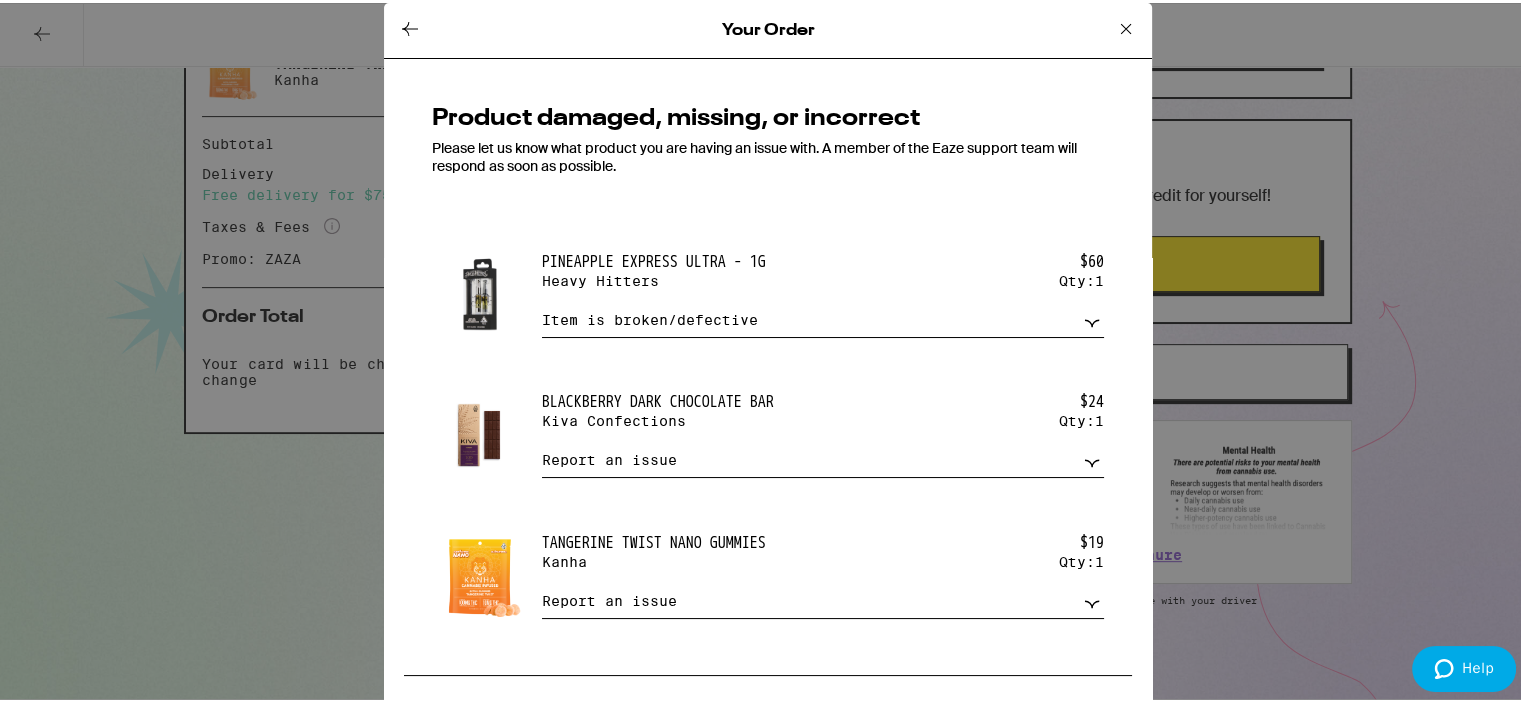 click on "Report an issue Item missing Item is broken/defective Received the wrong item Low quality" at bounding box center (823, 317) 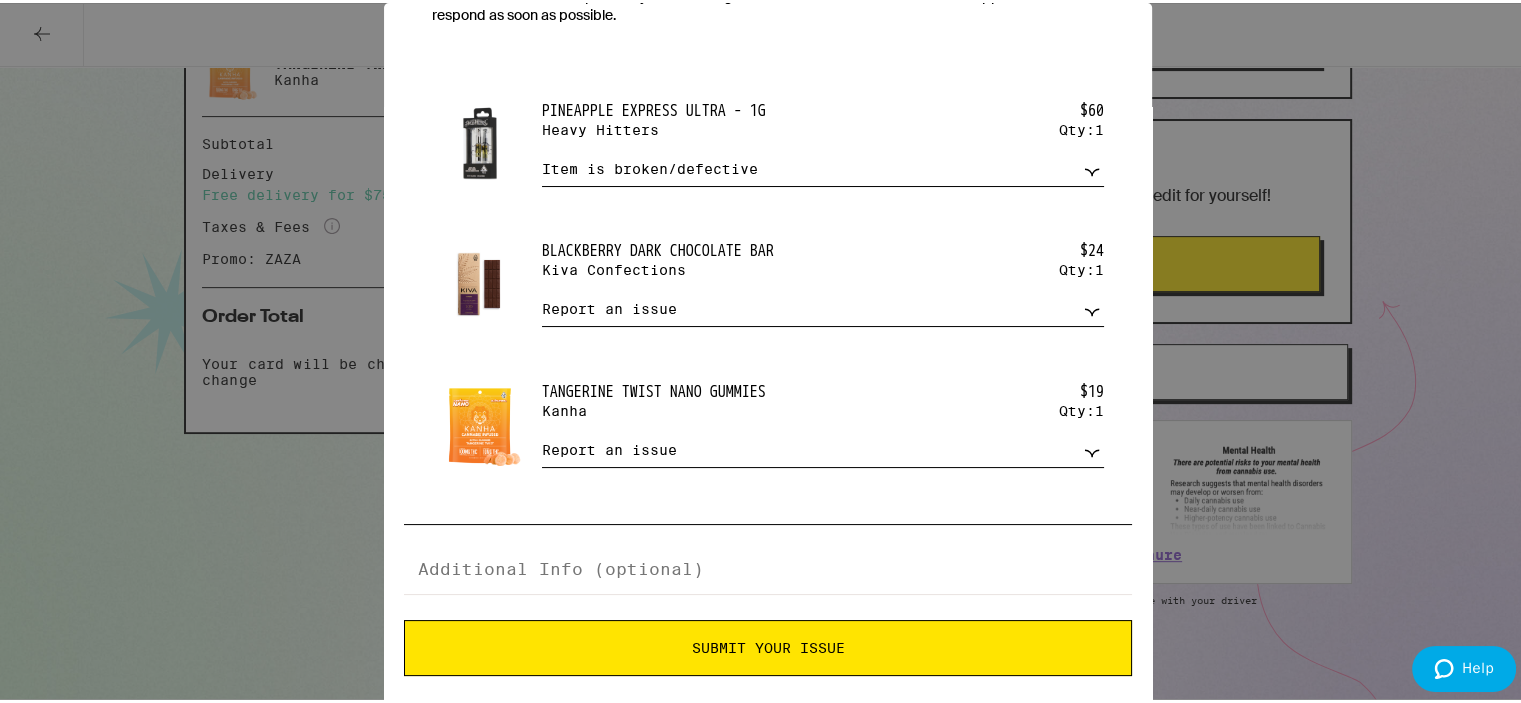 scroll, scrollTop: 165, scrollLeft: 0, axis: vertical 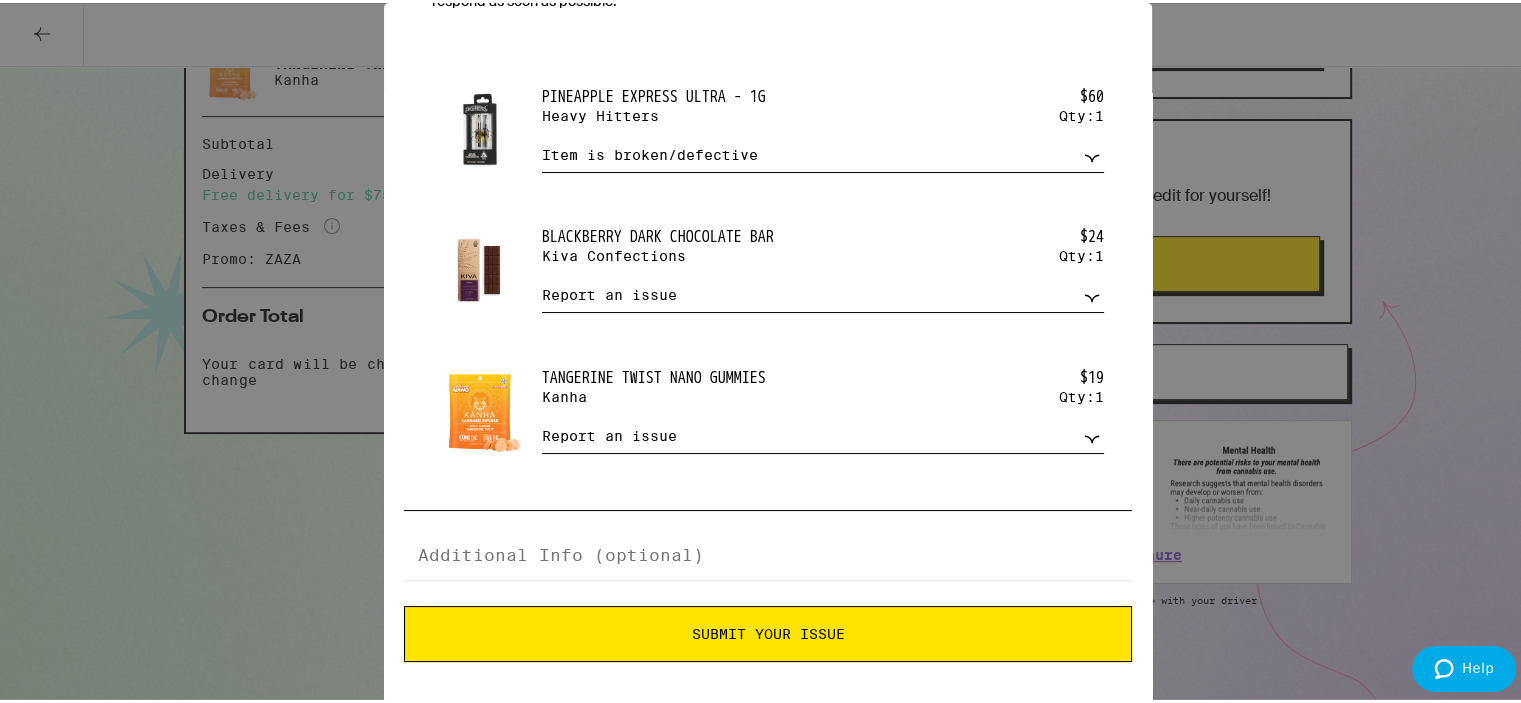 click on "Submit Your Issue" at bounding box center [768, 631] 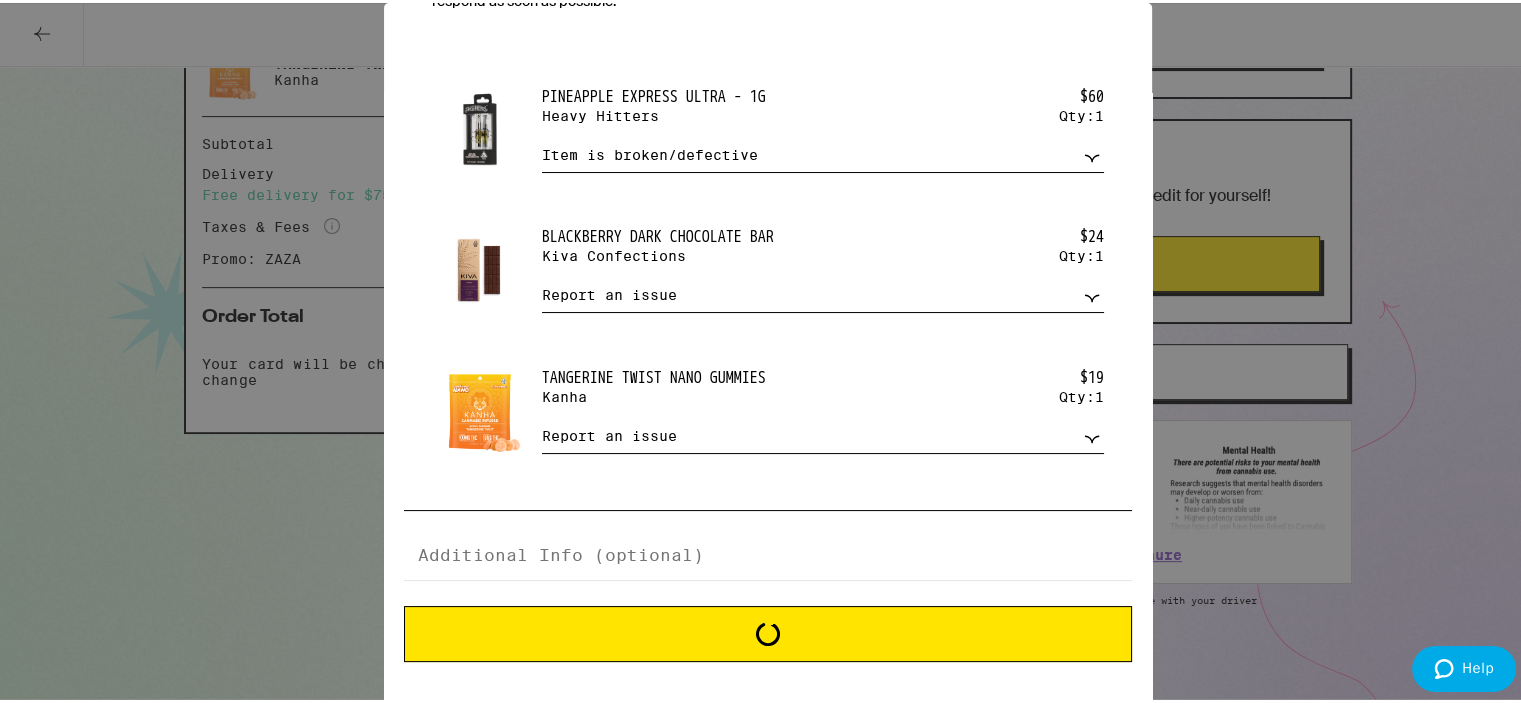 scroll, scrollTop: 0, scrollLeft: 0, axis: both 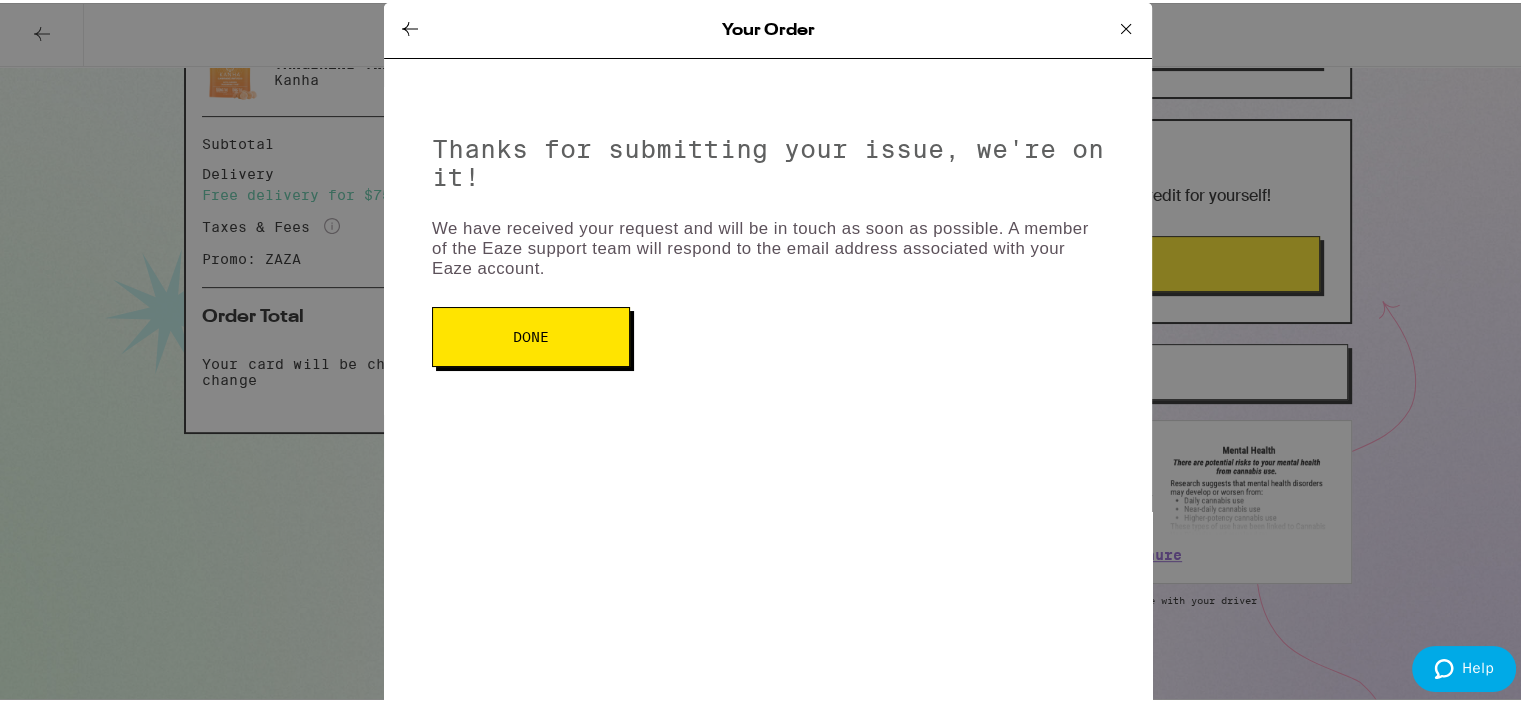 click on "Done" at bounding box center (531, 334) 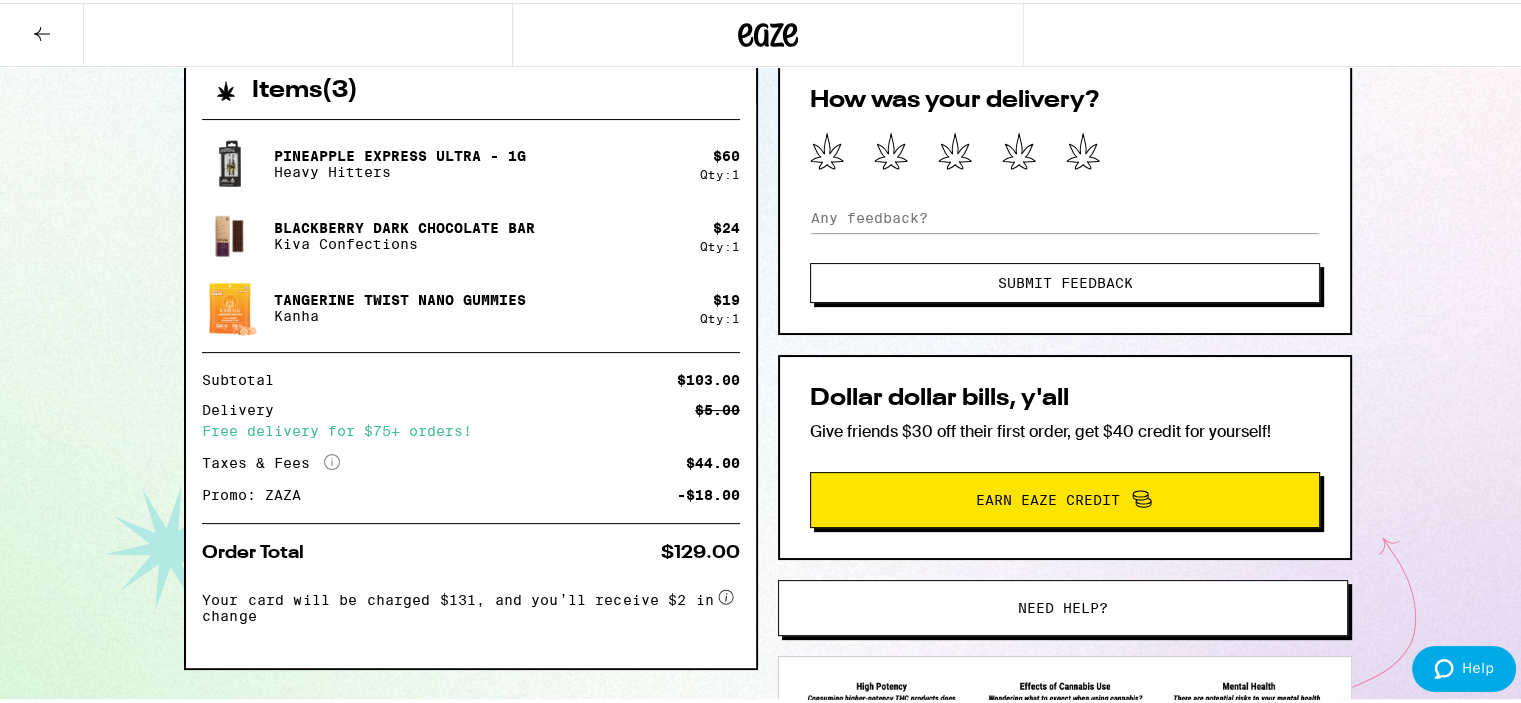 scroll, scrollTop: 685, scrollLeft: 0, axis: vertical 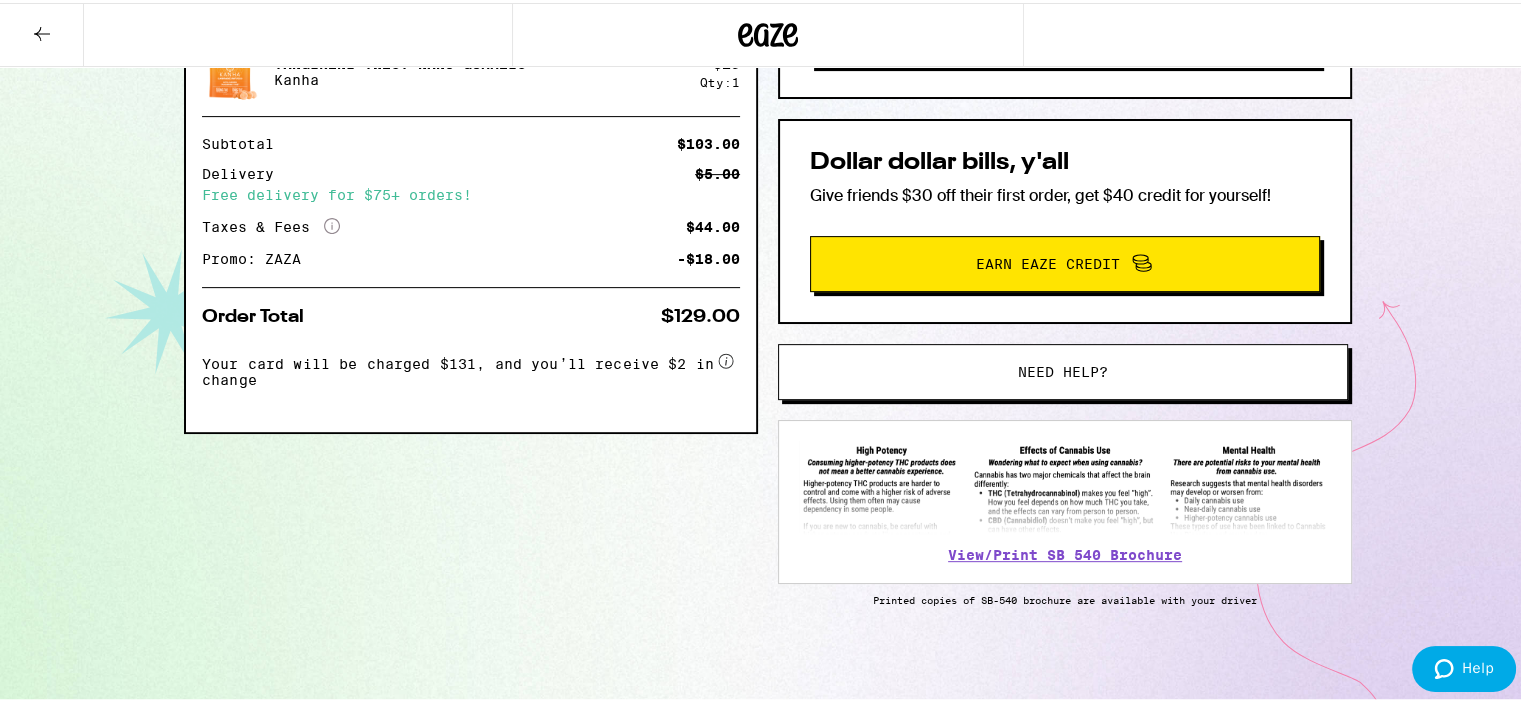 click on "Need help?" at bounding box center [1063, 369] 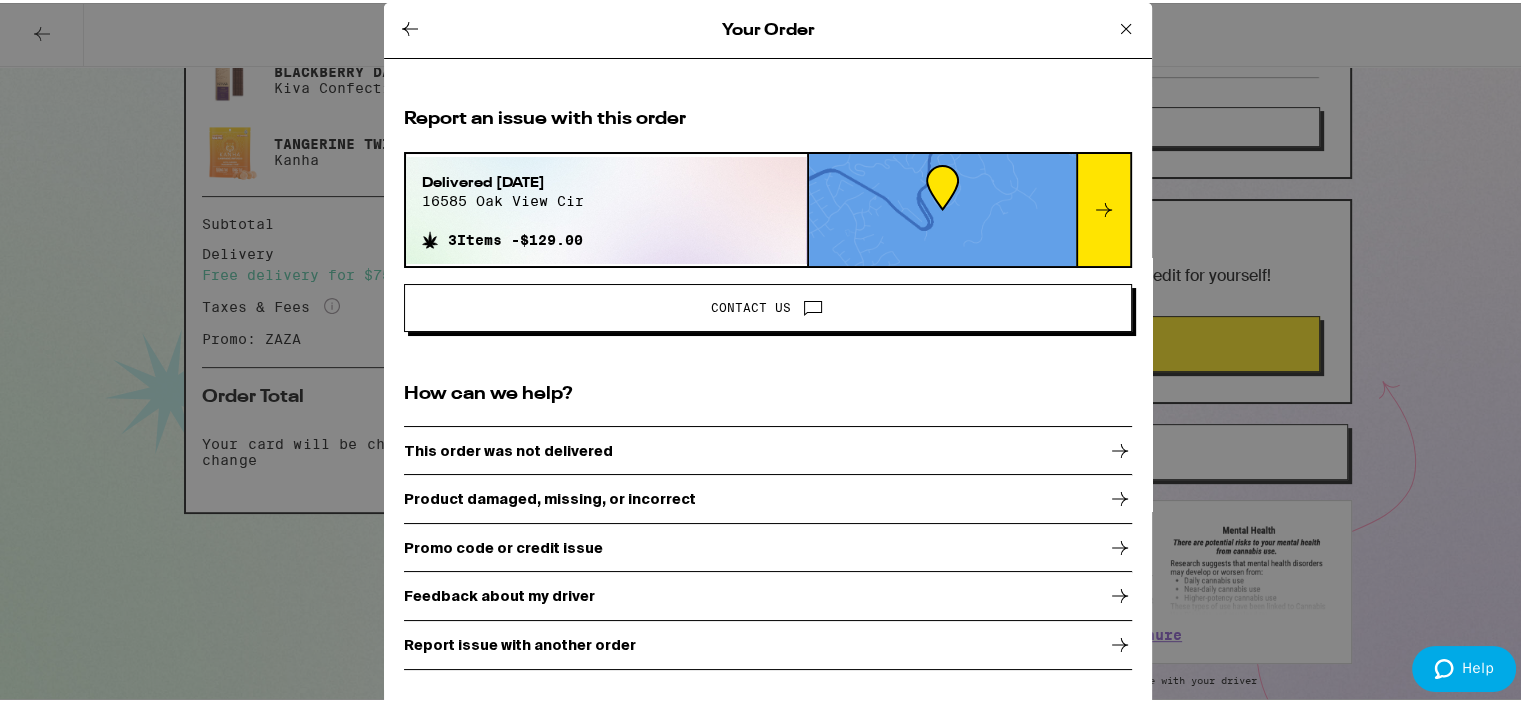 scroll, scrollTop: 590, scrollLeft: 0, axis: vertical 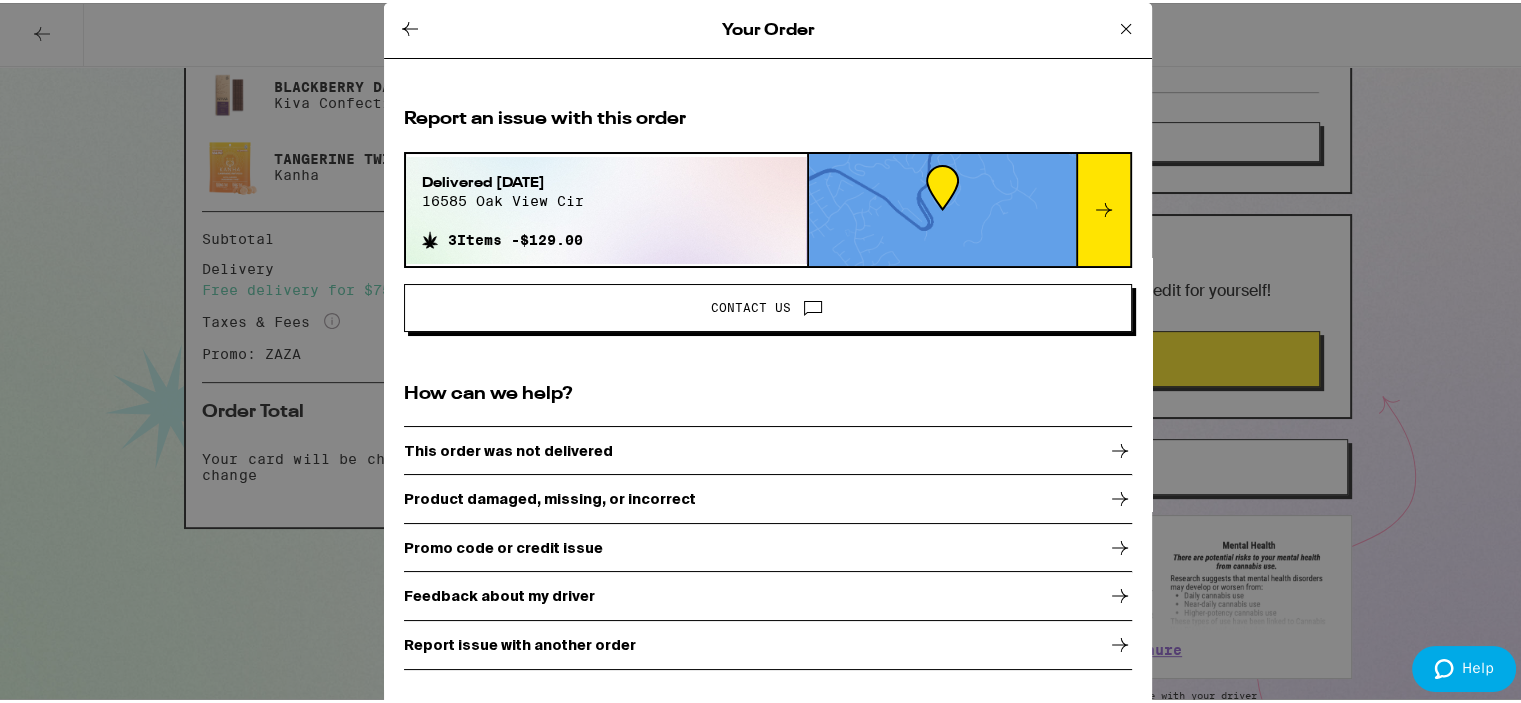 click on "Contact Us" at bounding box center (751, 305) 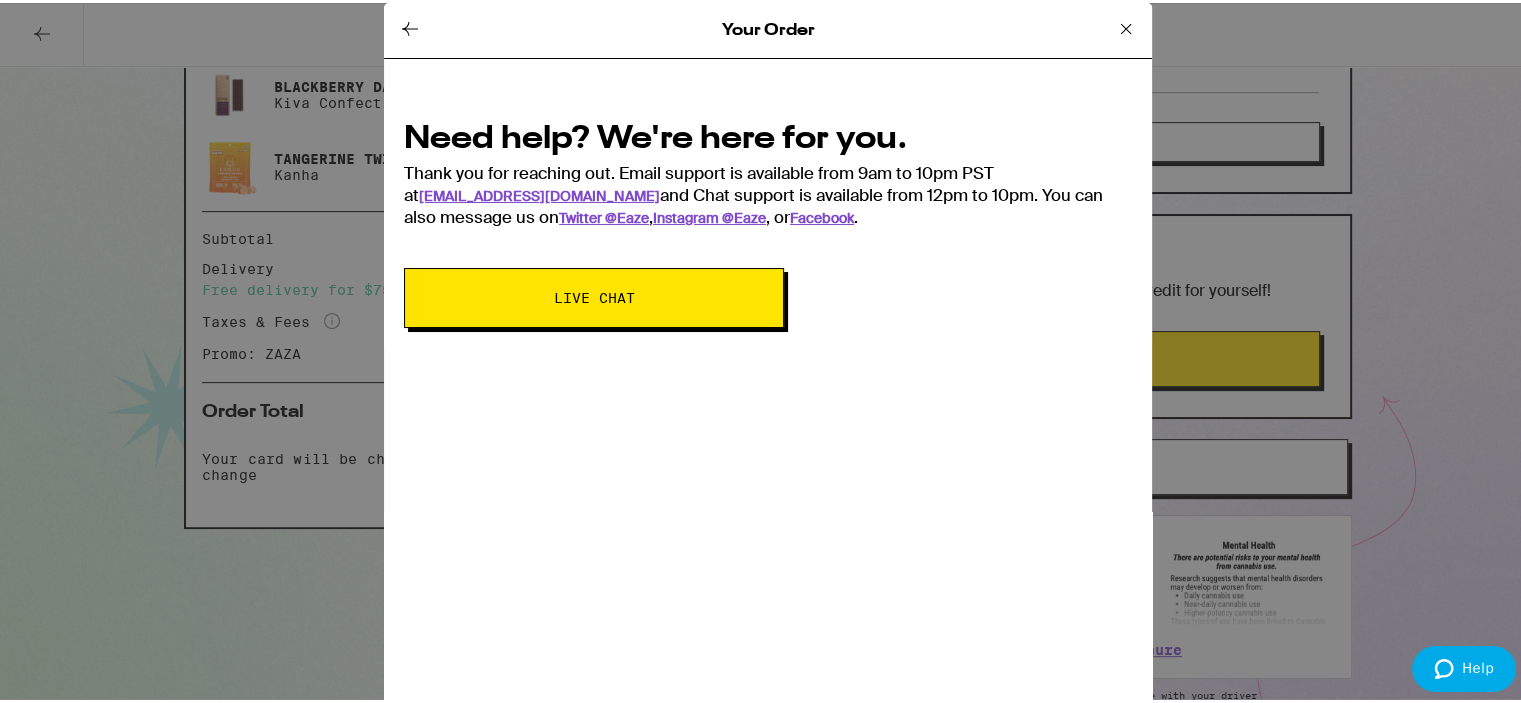 click on "Your Order Need help? We're here for you. Thank you for reaching out. Email support is available from 9am to 10pm PST at  [EMAIL_ADDRESS][DOMAIN_NAME]  and Chat support is available from 12pm to 10pm. You can also message us on  Twitter @Eaze ,  Instagram @Eaze , or  Facebook . Live Chat" at bounding box center (768, 351) 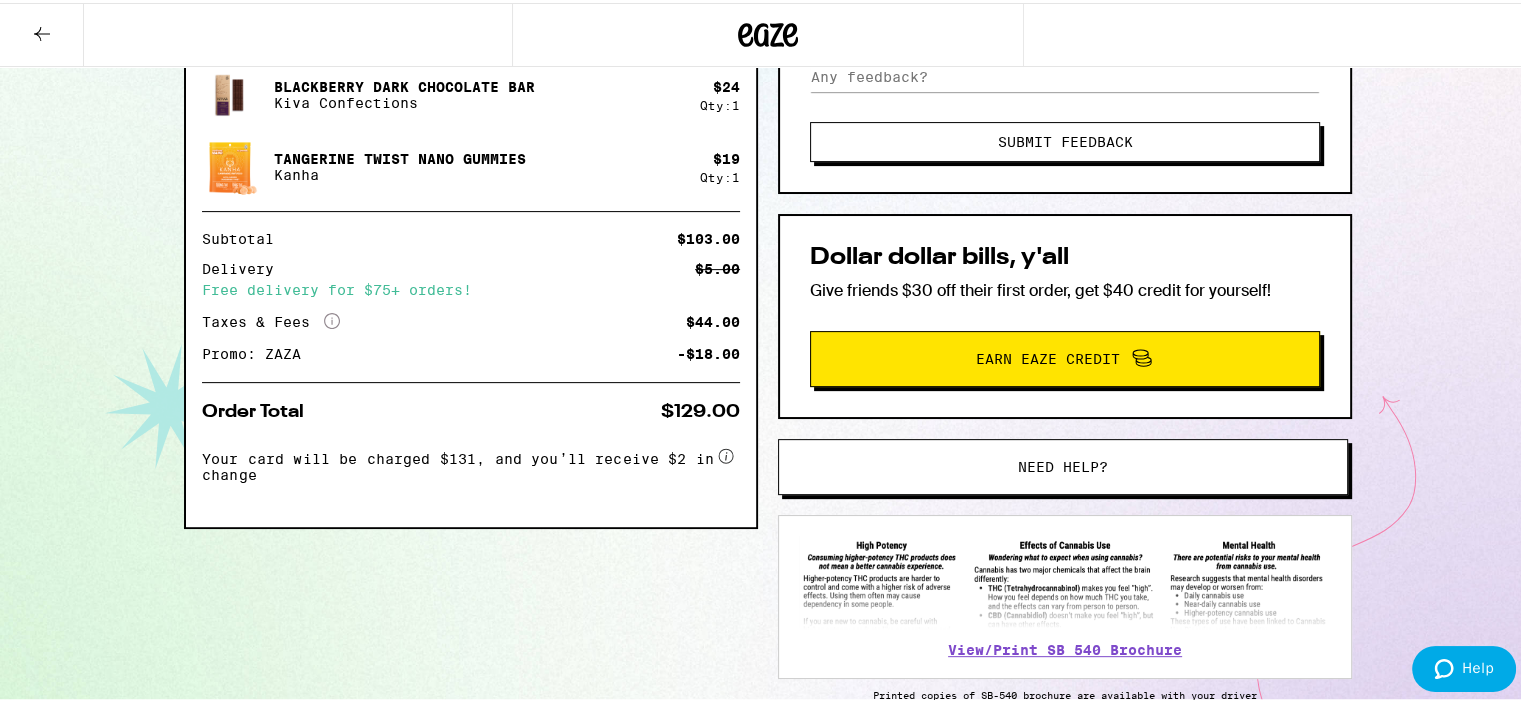 click on "Order History Your most recent orders Delivered [DATE] 16585 oak view cir 3  Items -  $129.00 Delivered [DATE] 16585 oak view cir 3  Items -  $101.00 Delivered [DATE] 16585 oak view cir 4  Items -  $117.00 Delivered [DATE] 16585 oak view cir 4  Items -  $123.00 Delivered [DATE] 16585 oak view cir 3  Items -  $89.00 Delivered [DATE] 16585 oak view cir 5  Items -  $142.00 Delivered [DATE] 16585 oak view cir 4  Items -  $112.00 Delivered [DATE] 16585 oak view cir 4  Items -  $104.00 Delivered [DATE] 16585 oak view cir 4  Items -  $149.00 Delivered [DATE] 16585 oak view cir 5  Items -  $158.00" at bounding box center [768, 351] 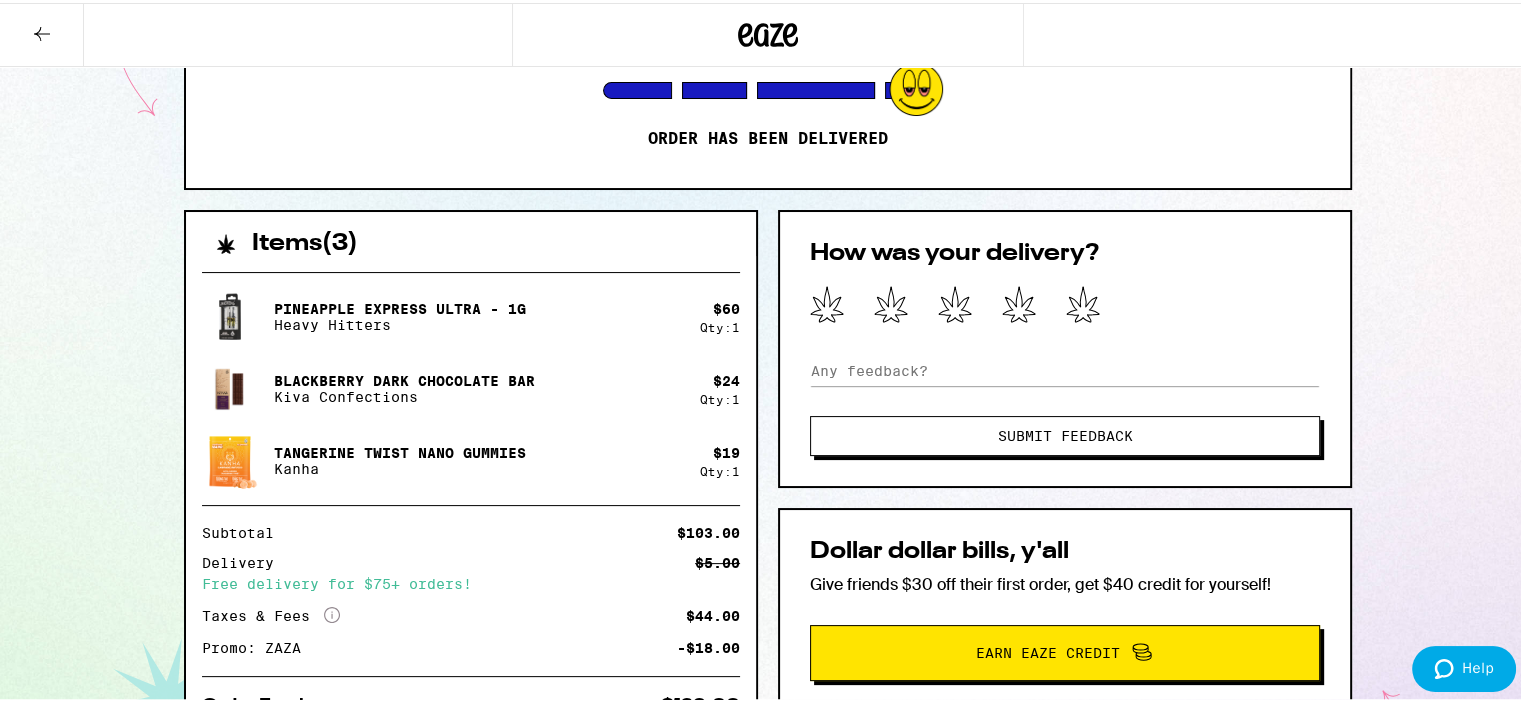 scroll, scrollTop: 262, scrollLeft: 0, axis: vertical 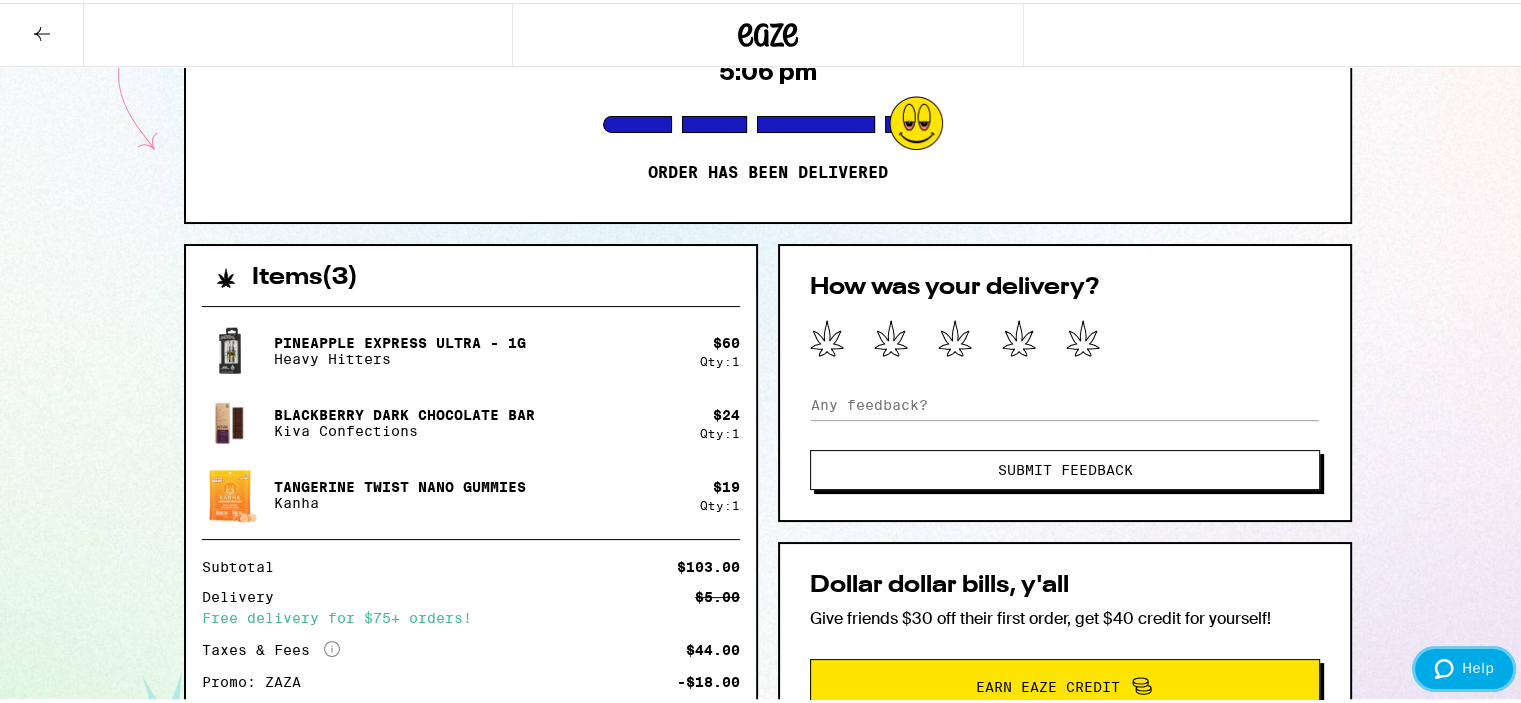 click on "Help" at bounding box center (1464, 669) 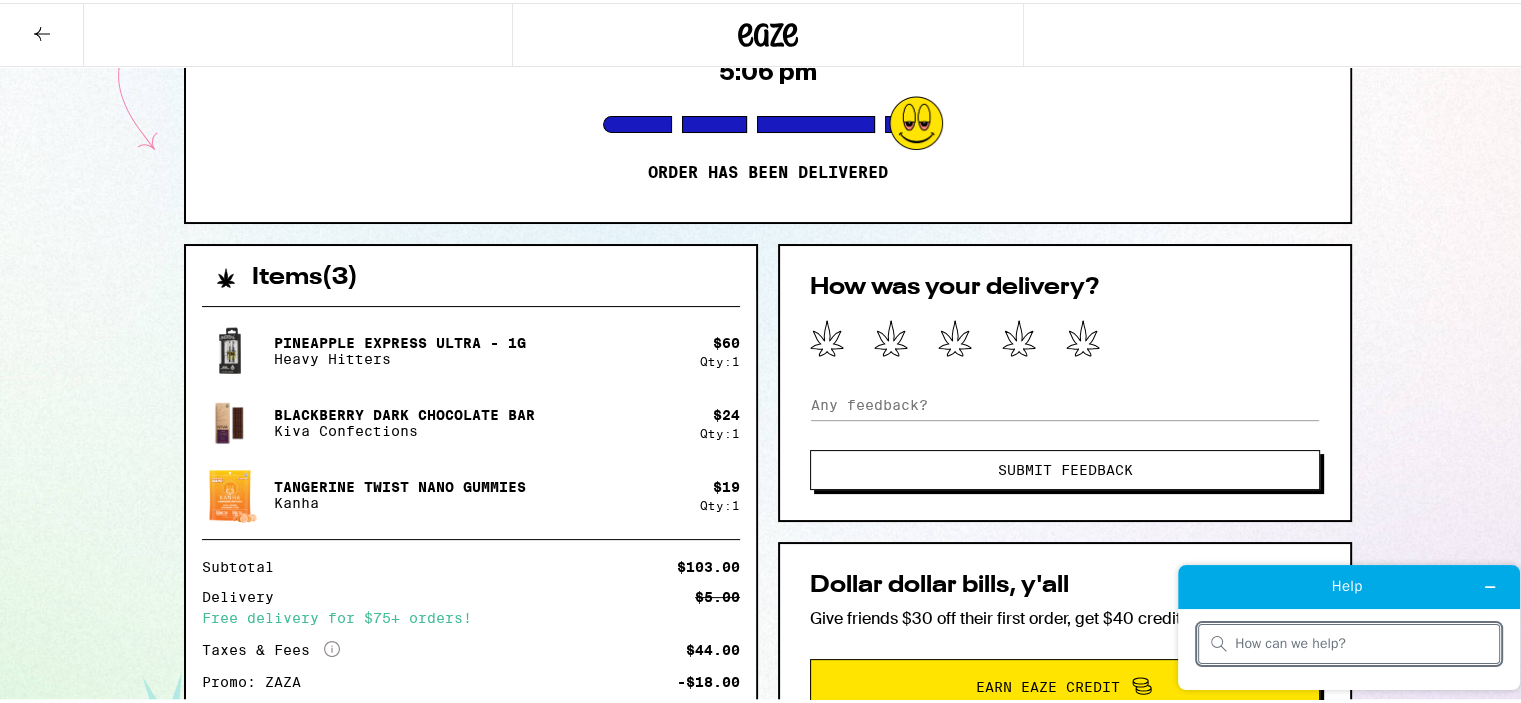scroll, scrollTop: 0, scrollLeft: 0, axis: both 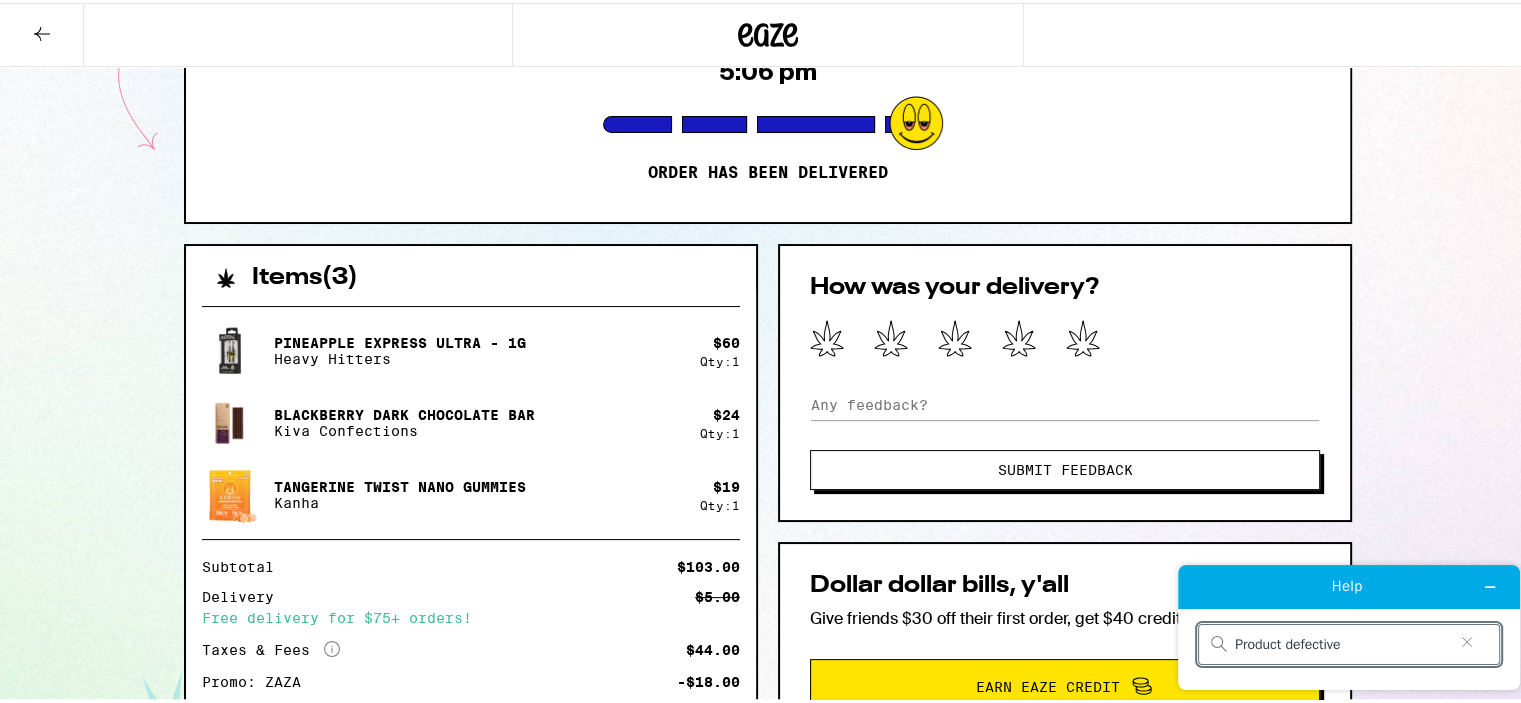 type on "Product defective" 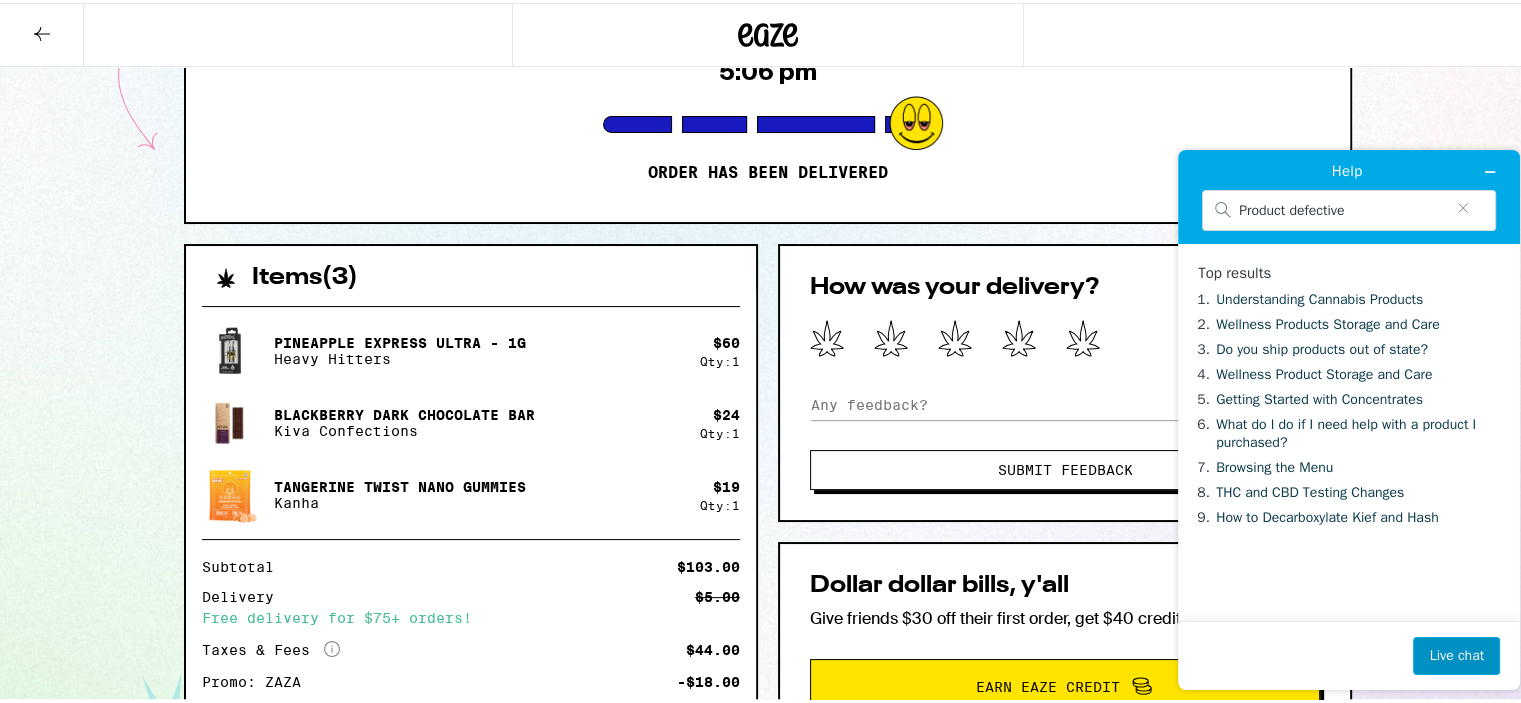 click on "Live chat" at bounding box center [1456, 656] 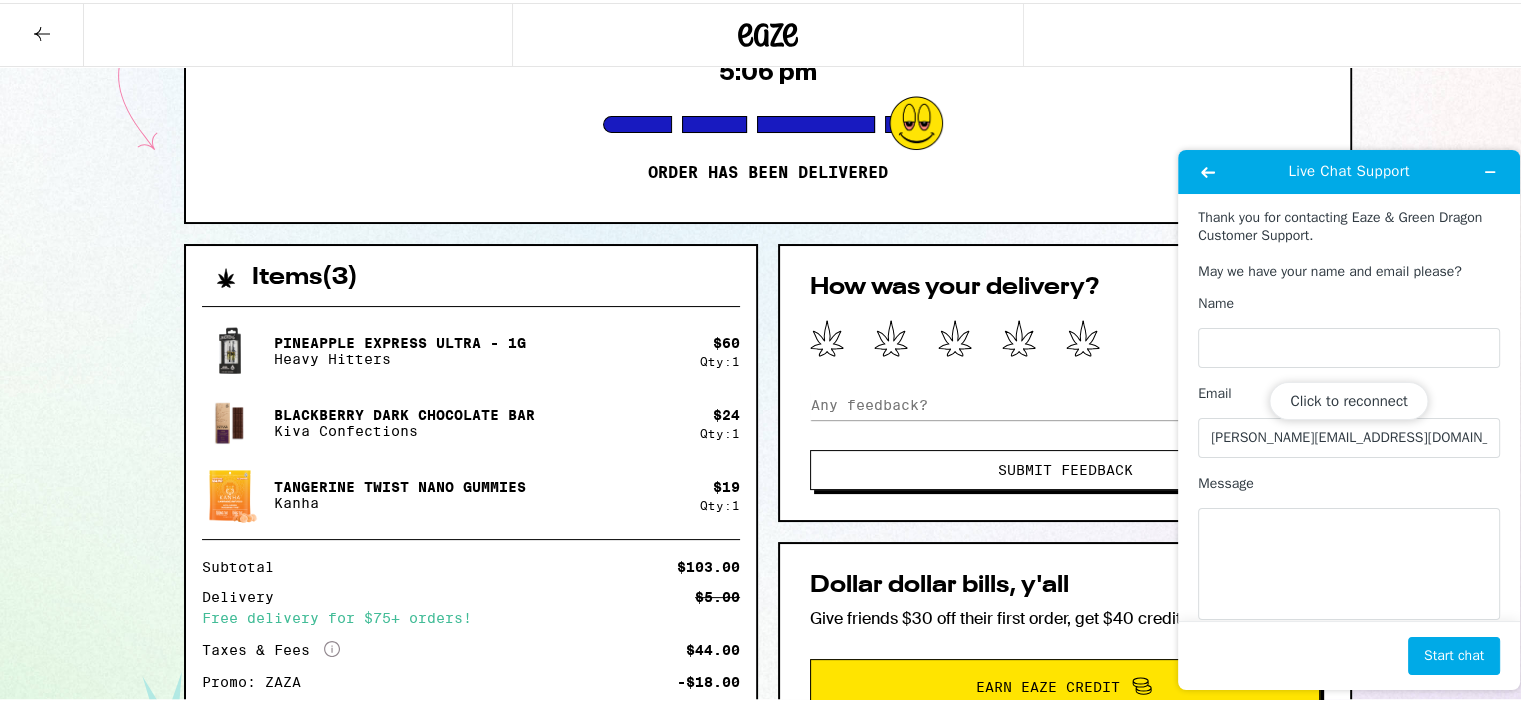 click on "Click to reconnect" at bounding box center (1349, 420) 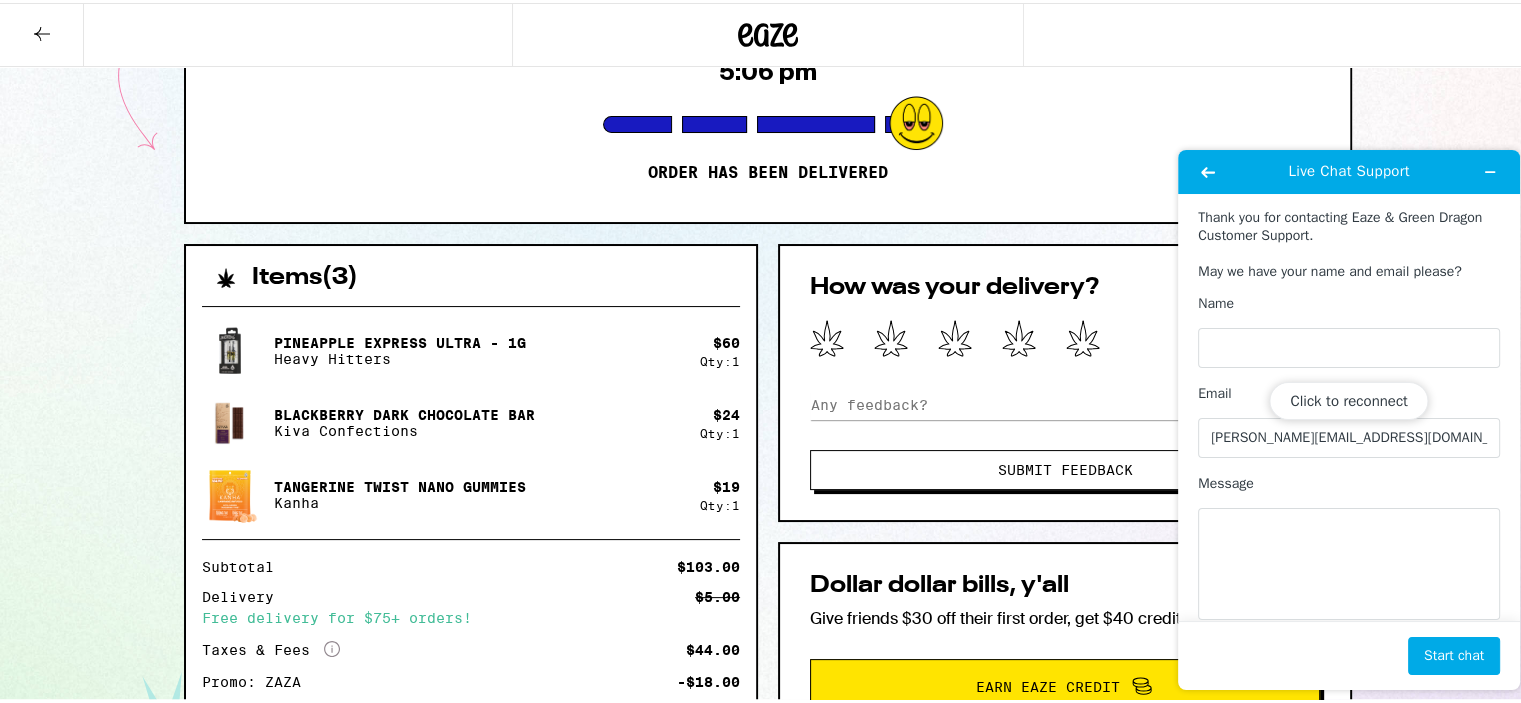 click on "Click to reconnect" at bounding box center [1349, 420] 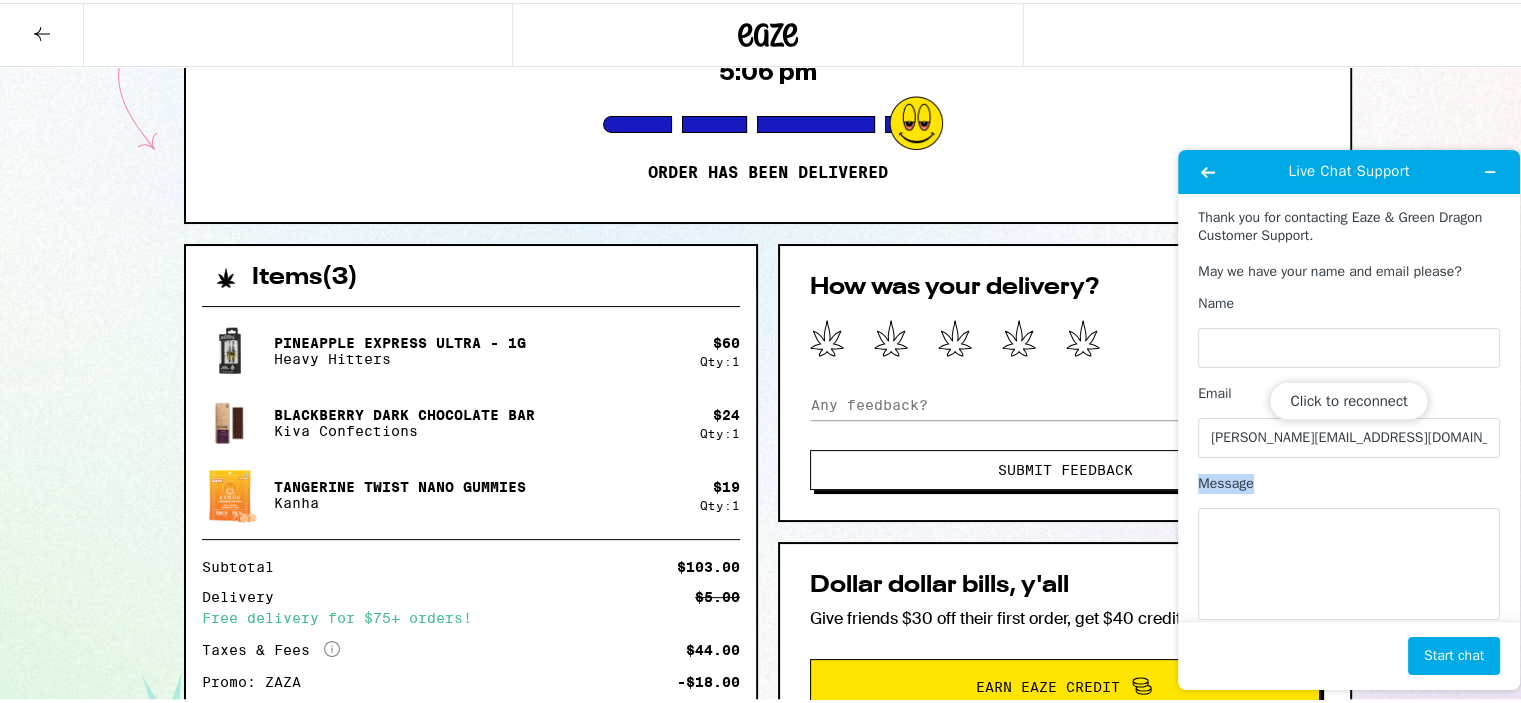 click on "Click to reconnect" at bounding box center (1349, 420) 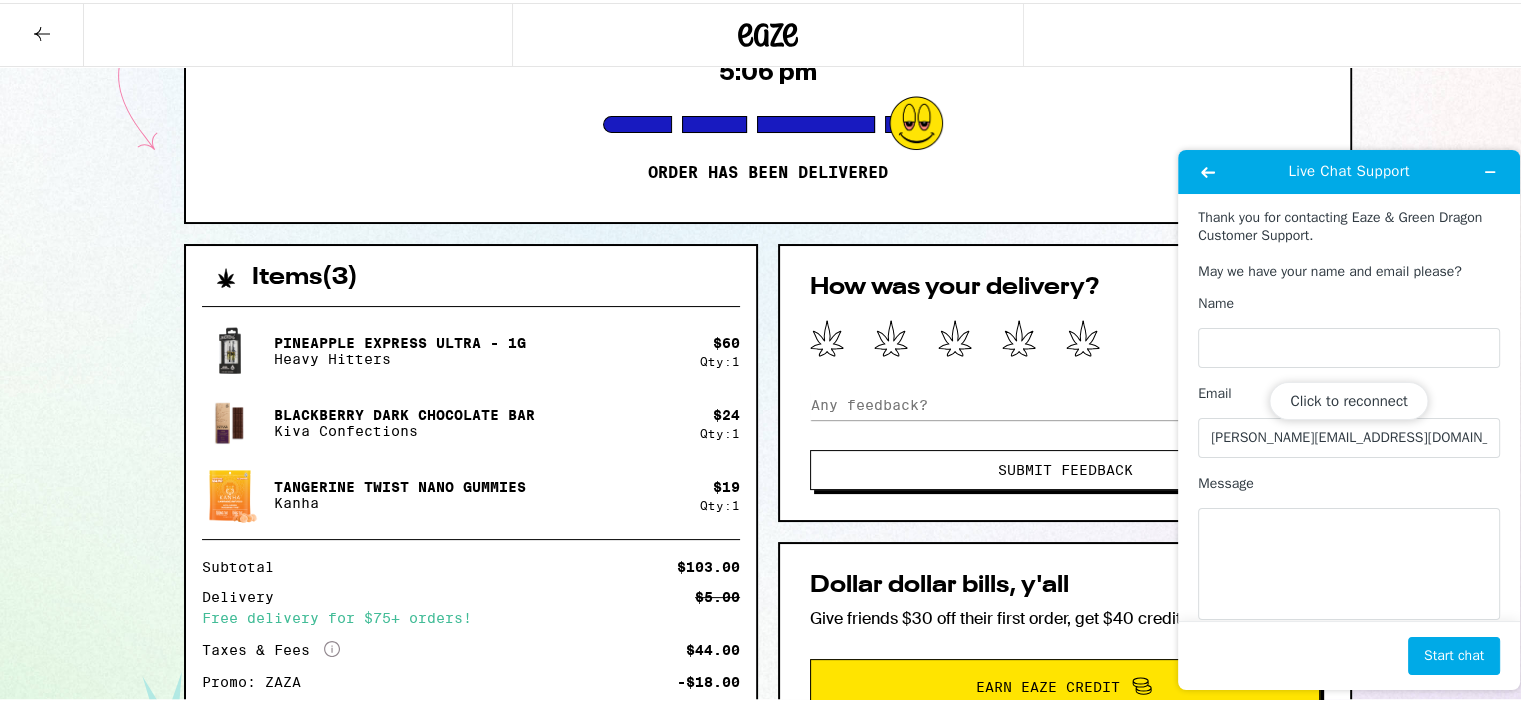 click on "Click to reconnect" at bounding box center (1349, 420) 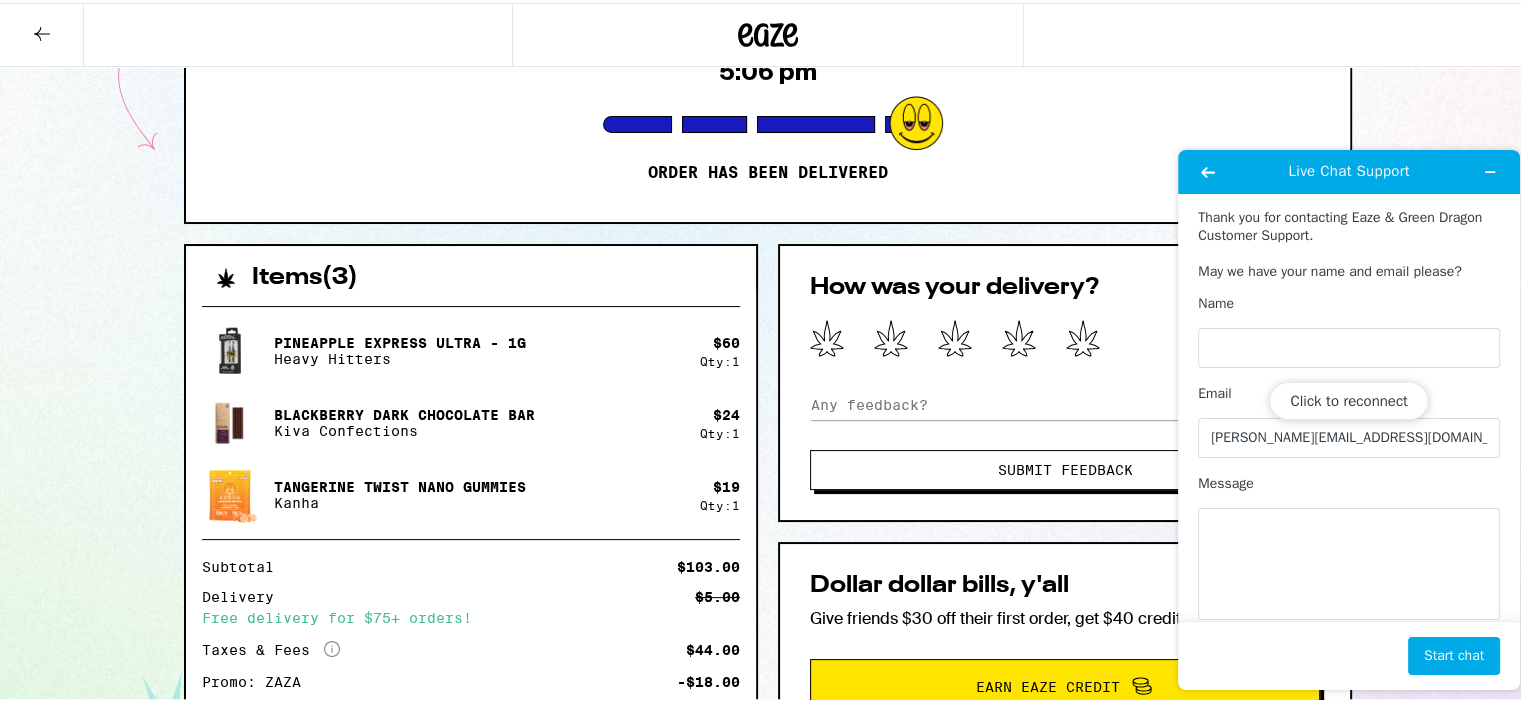 click on "Click to reconnect" at bounding box center (1349, 420) 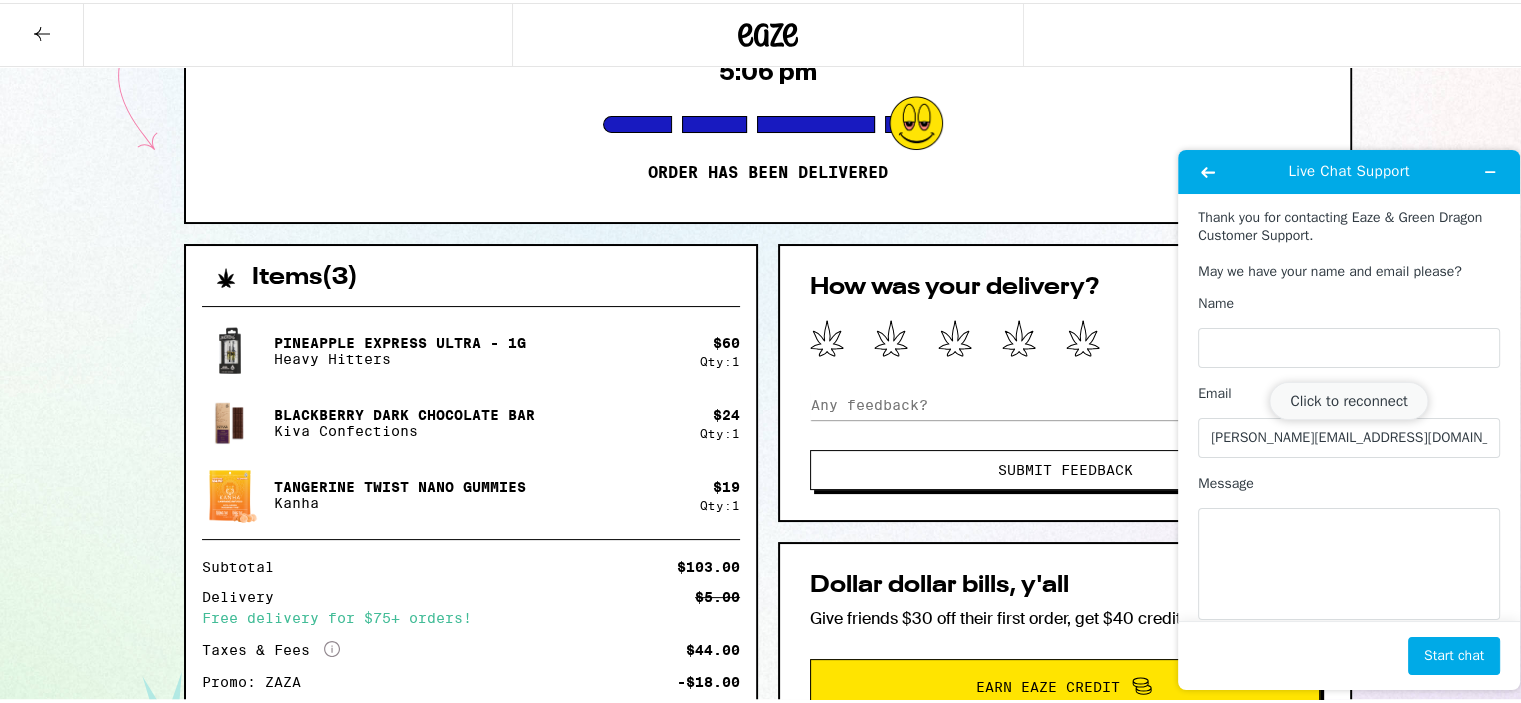 click on "Click to reconnect" at bounding box center (1348, 401) 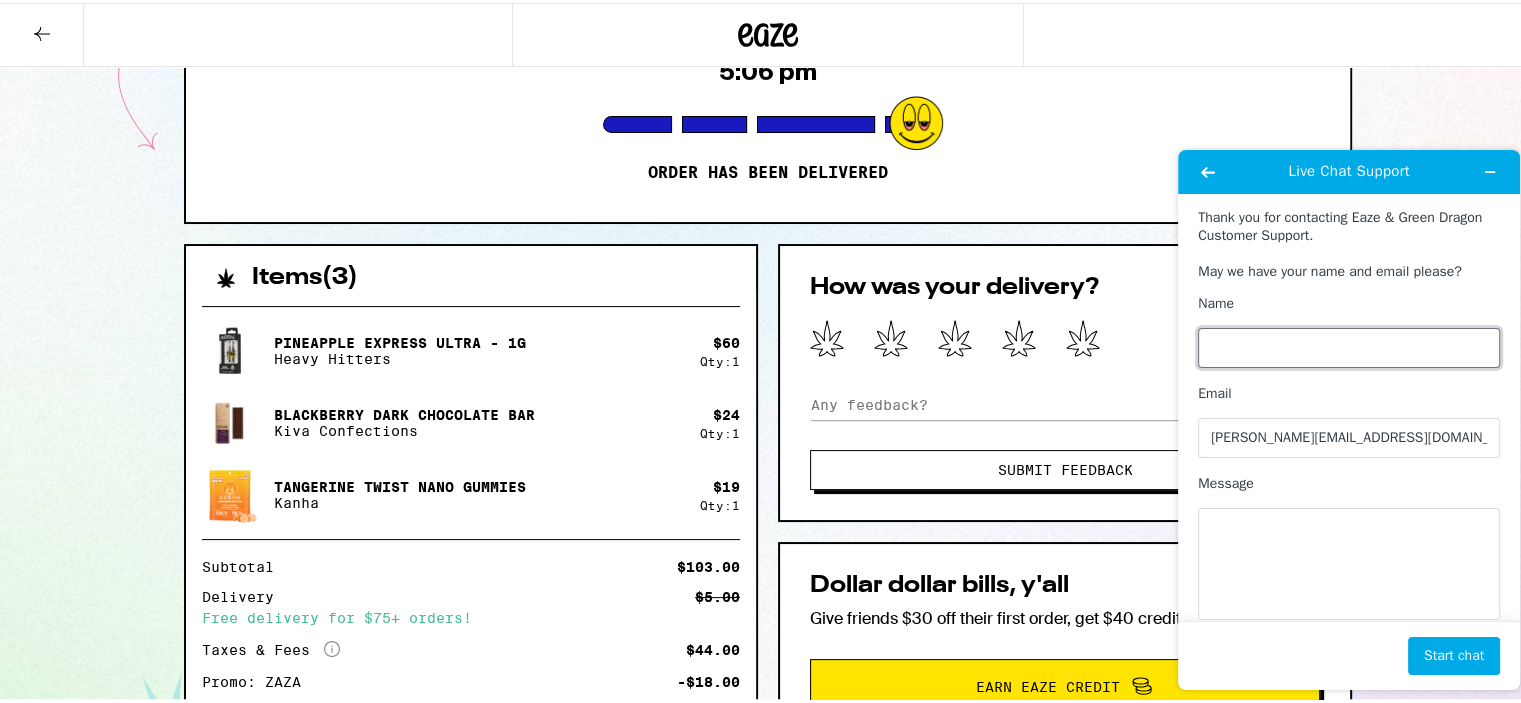 click on "Name" at bounding box center (1349, 348) 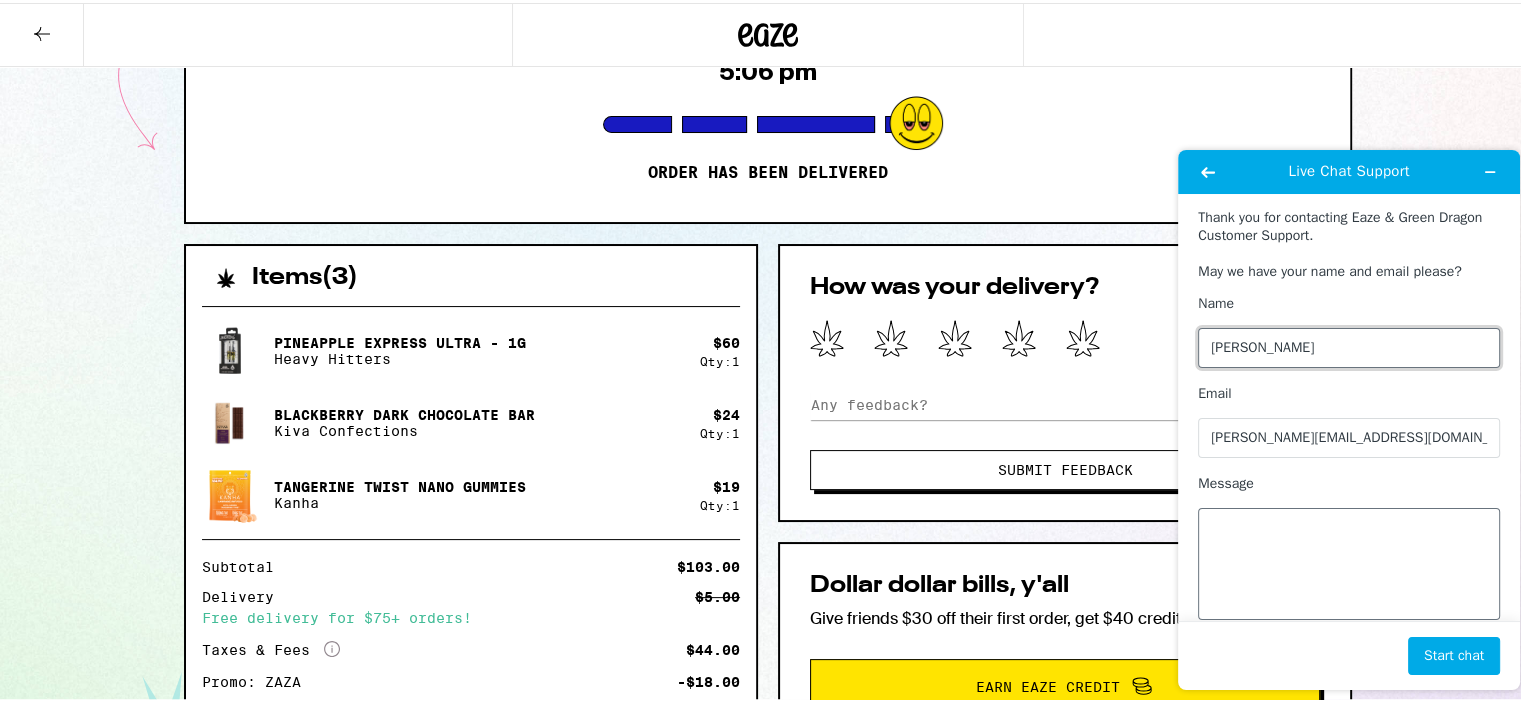 type on "[PERSON_NAME]" 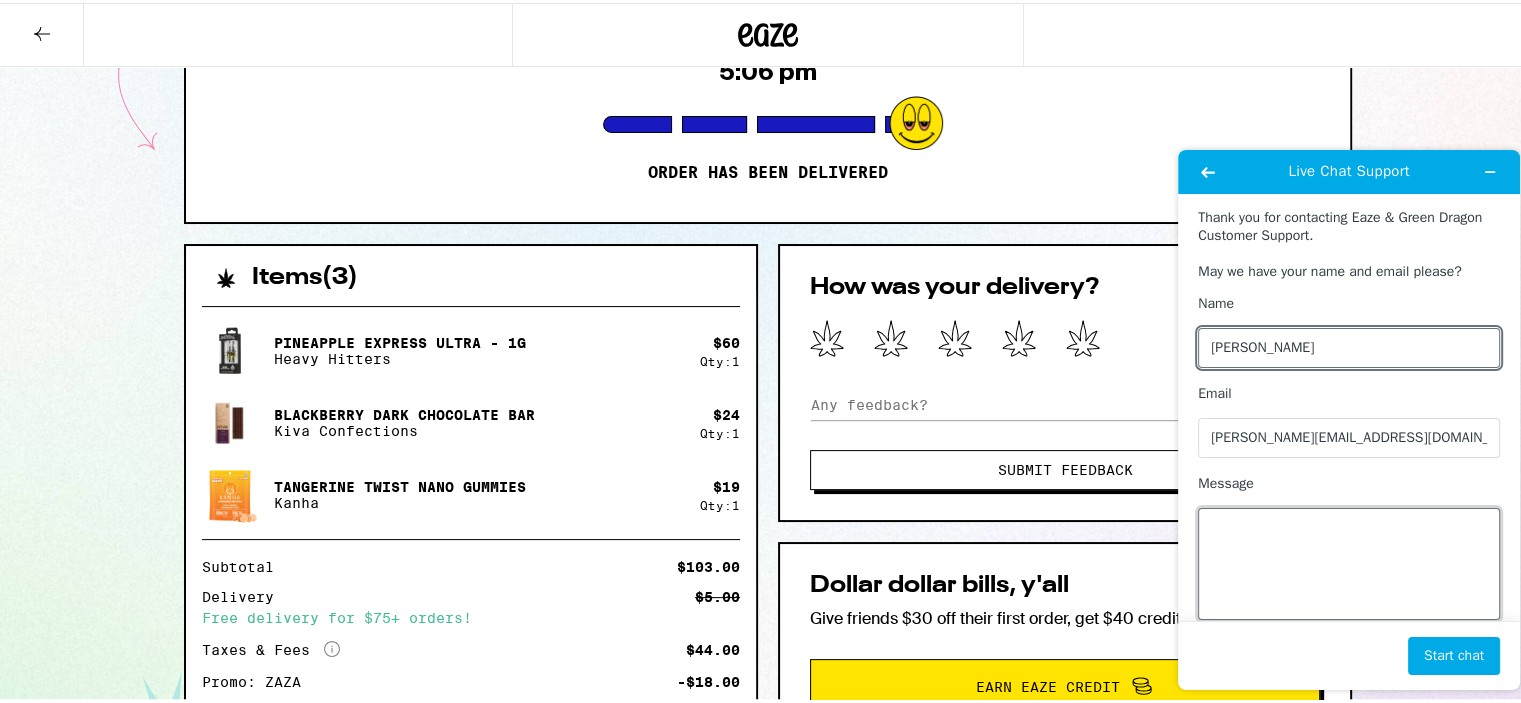 click on "Message" at bounding box center [1349, 564] 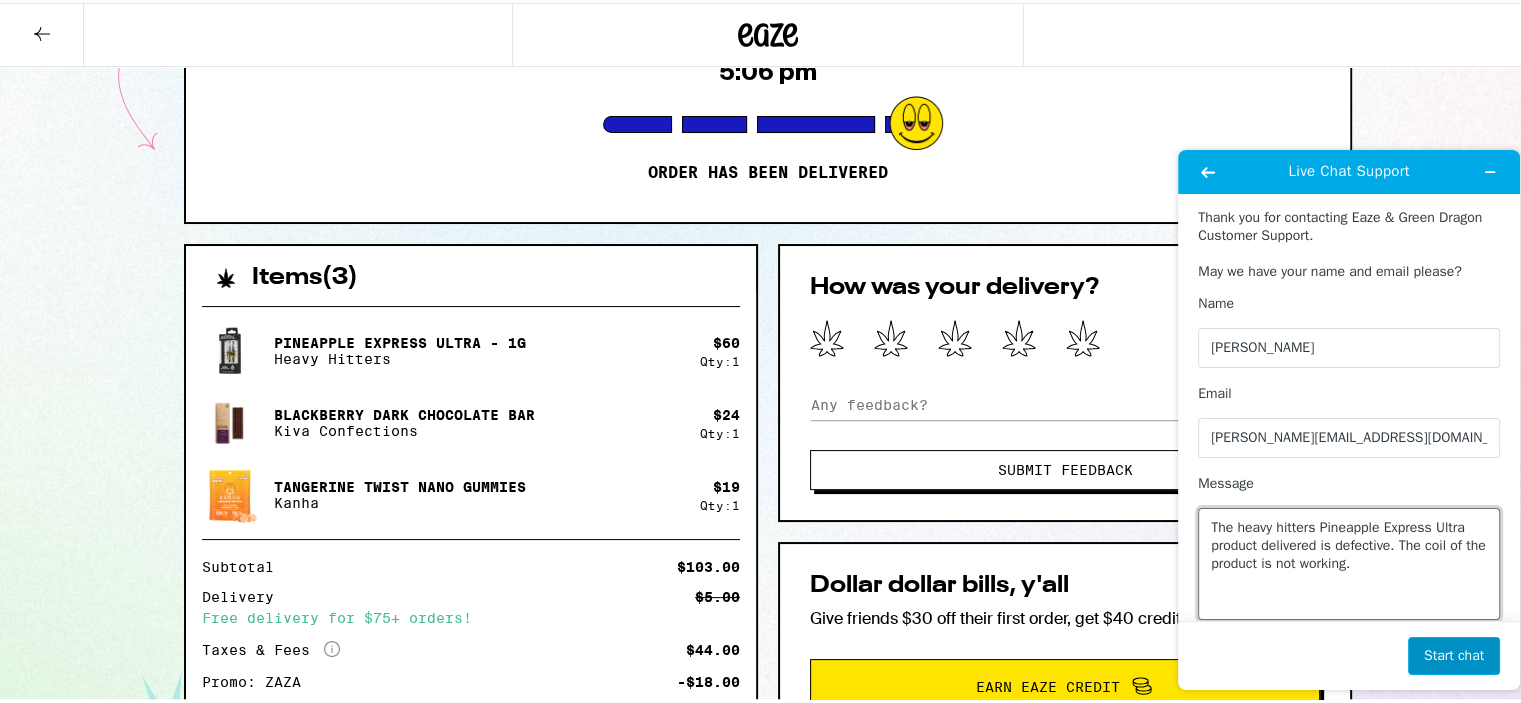 type on "The heavy hitters Pineapple Express Ultra product delivered is defective. The coil of the product is not working." 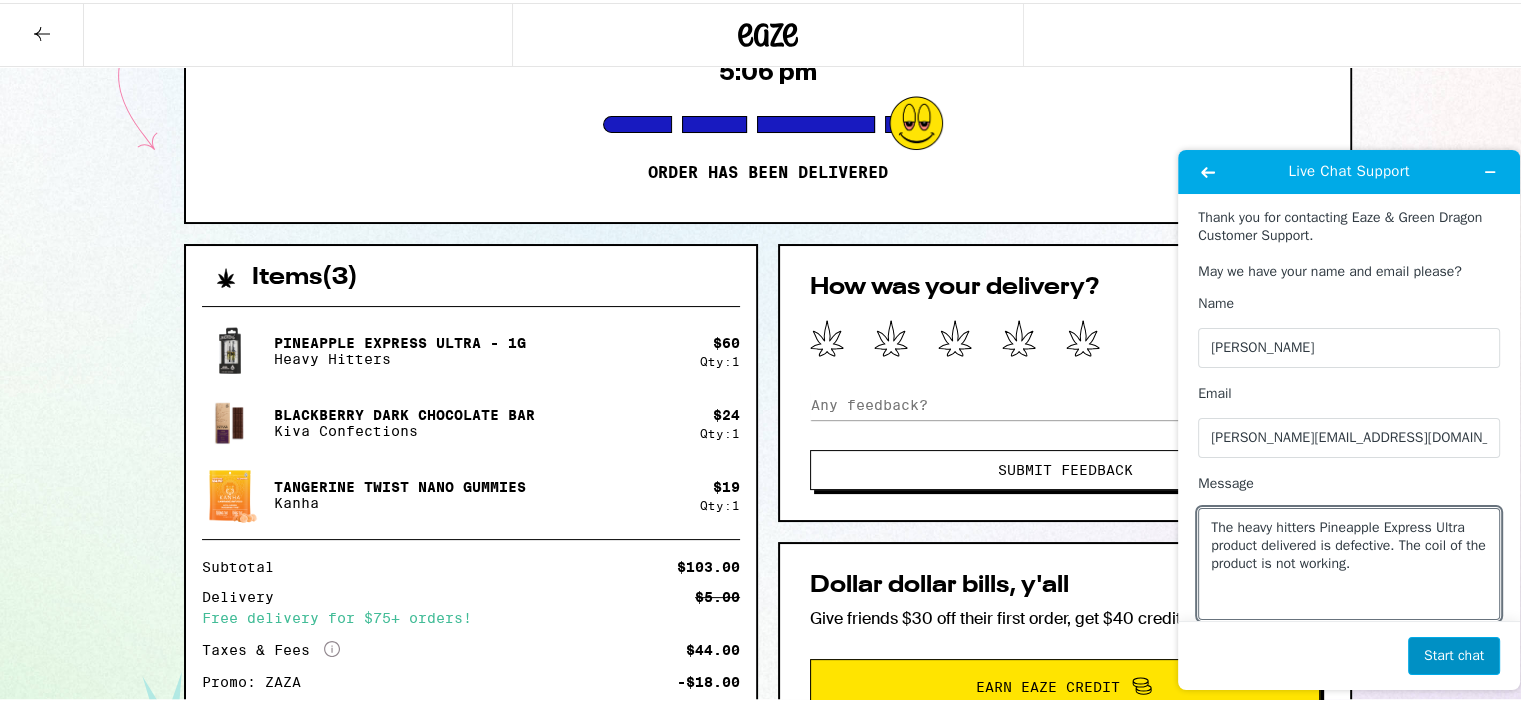 click on "Start chat" at bounding box center (1454, 656) 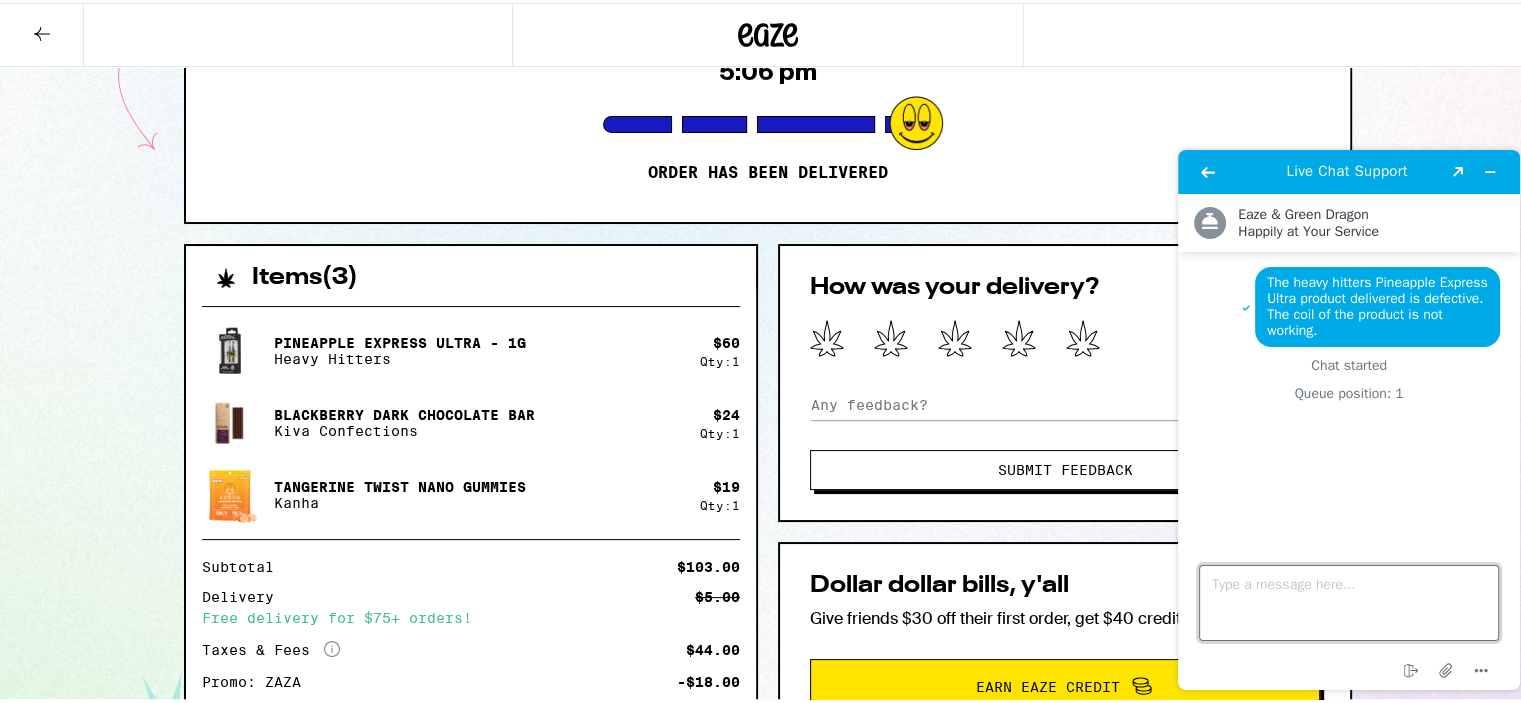 click on "Type a message here..." at bounding box center [1349, 603] 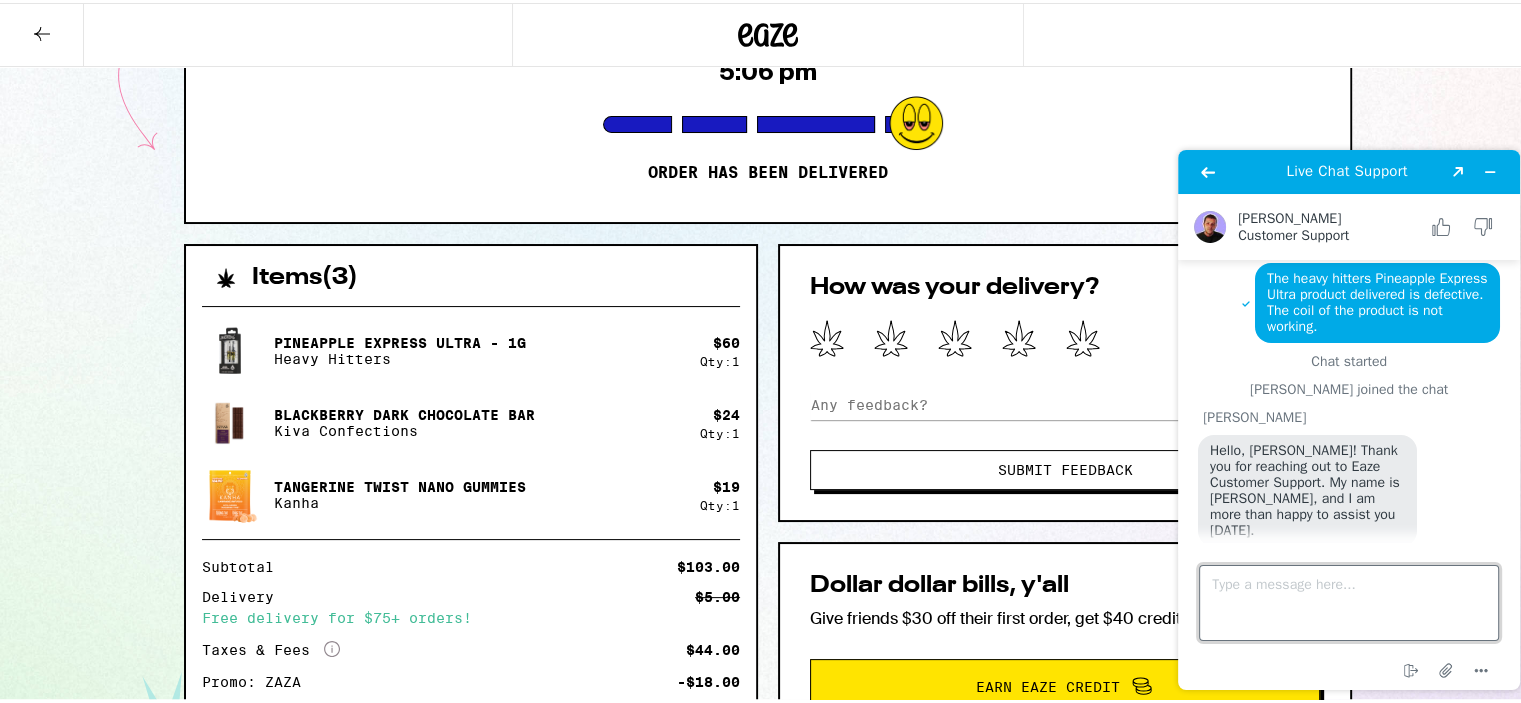 scroll, scrollTop: 16, scrollLeft: 0, axis: vertical 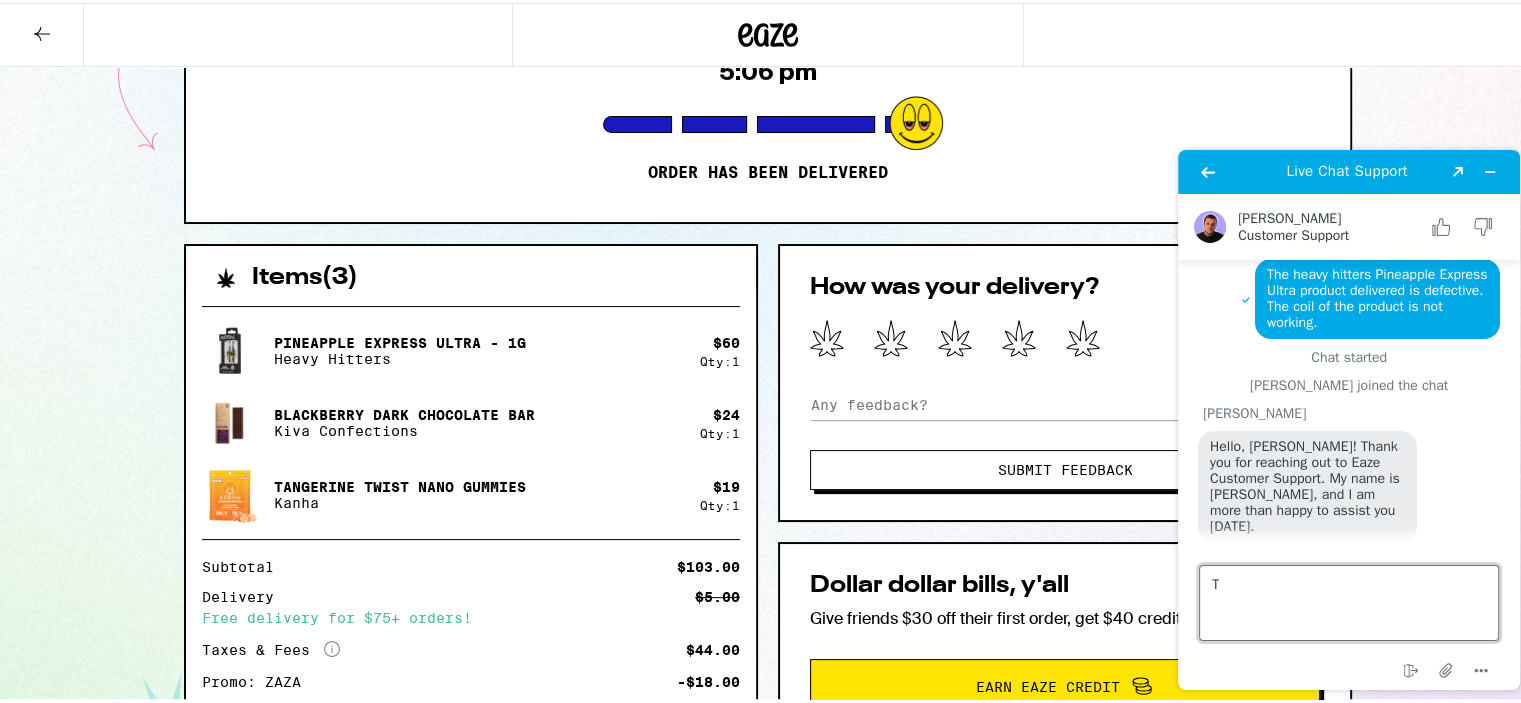 click on "T" at bounding box center [1349, 603] 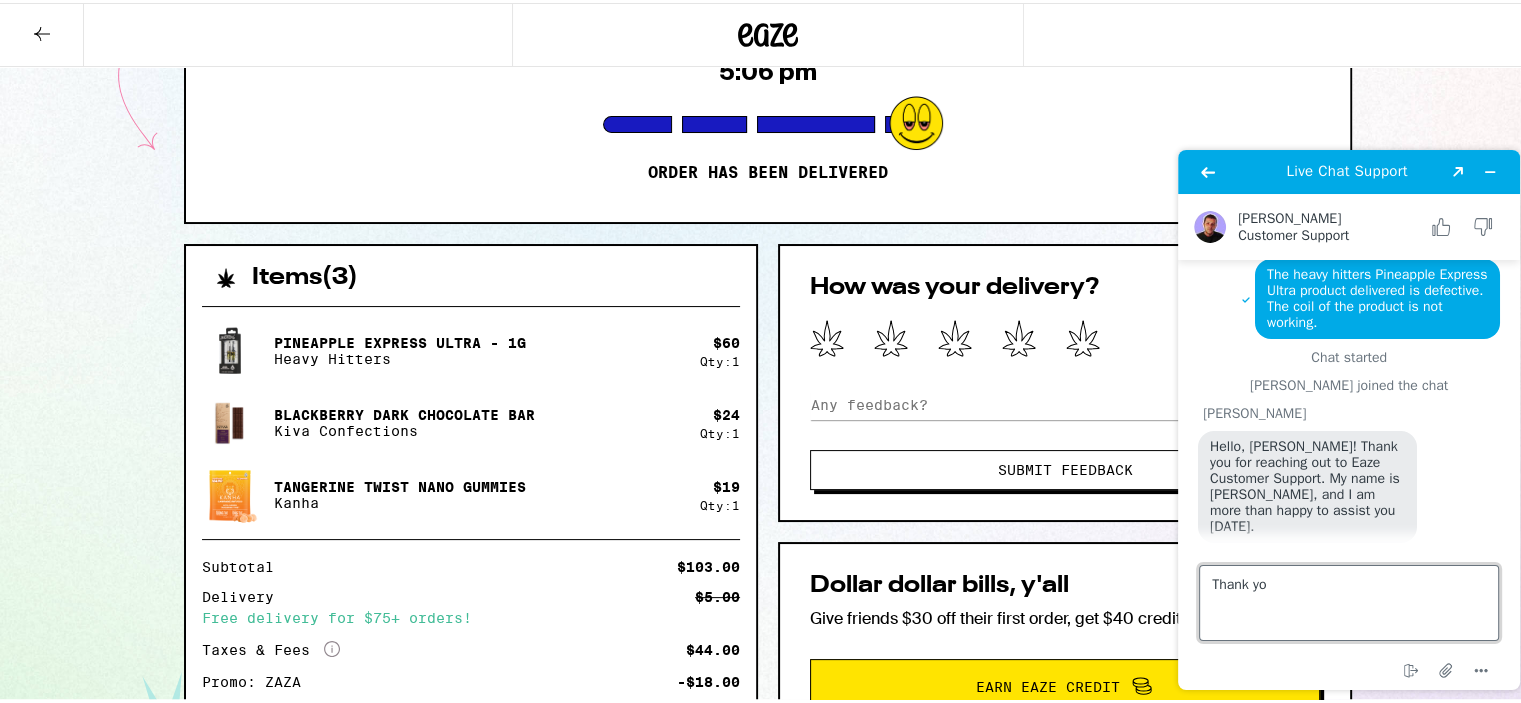 type on "Thank you" 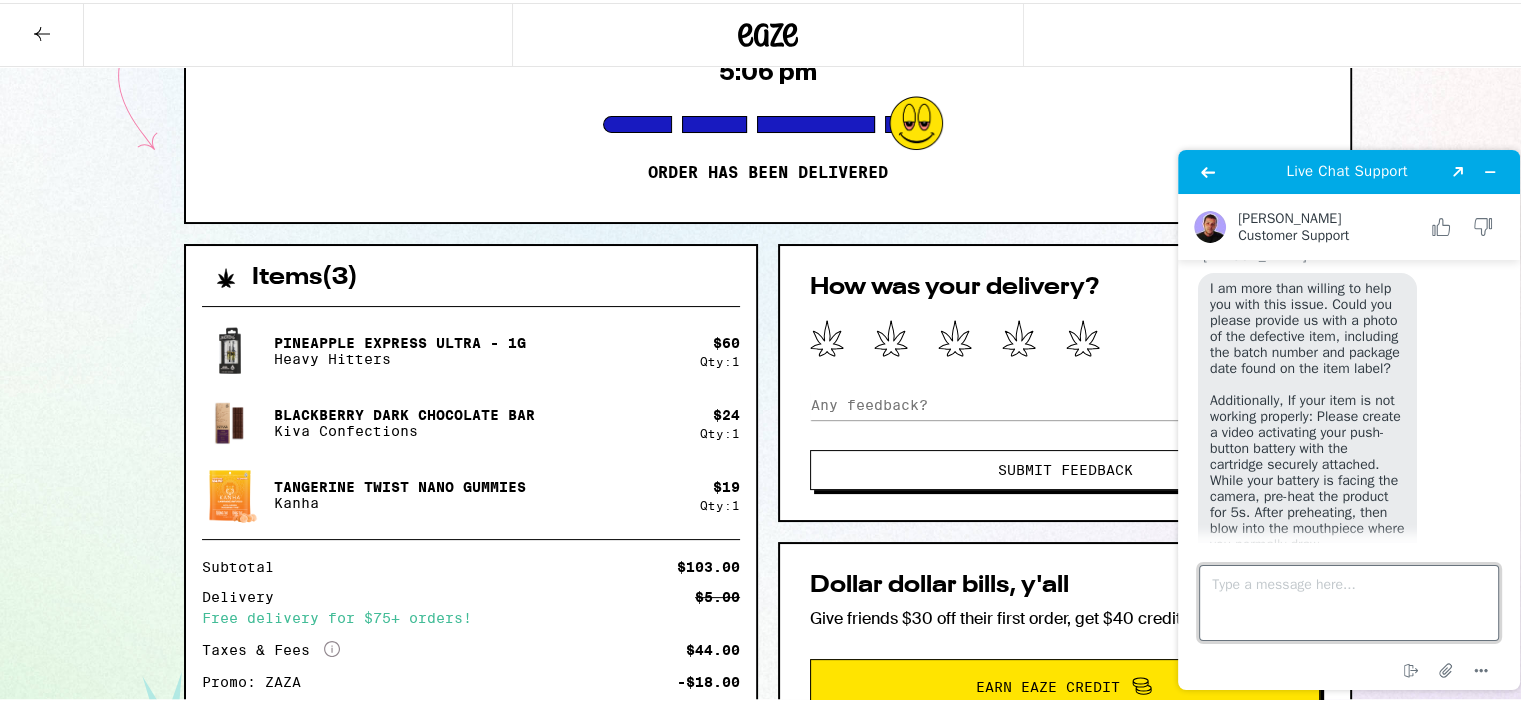 scroll, scrollTop: 380, scrollLeft: 0, axis: vertical 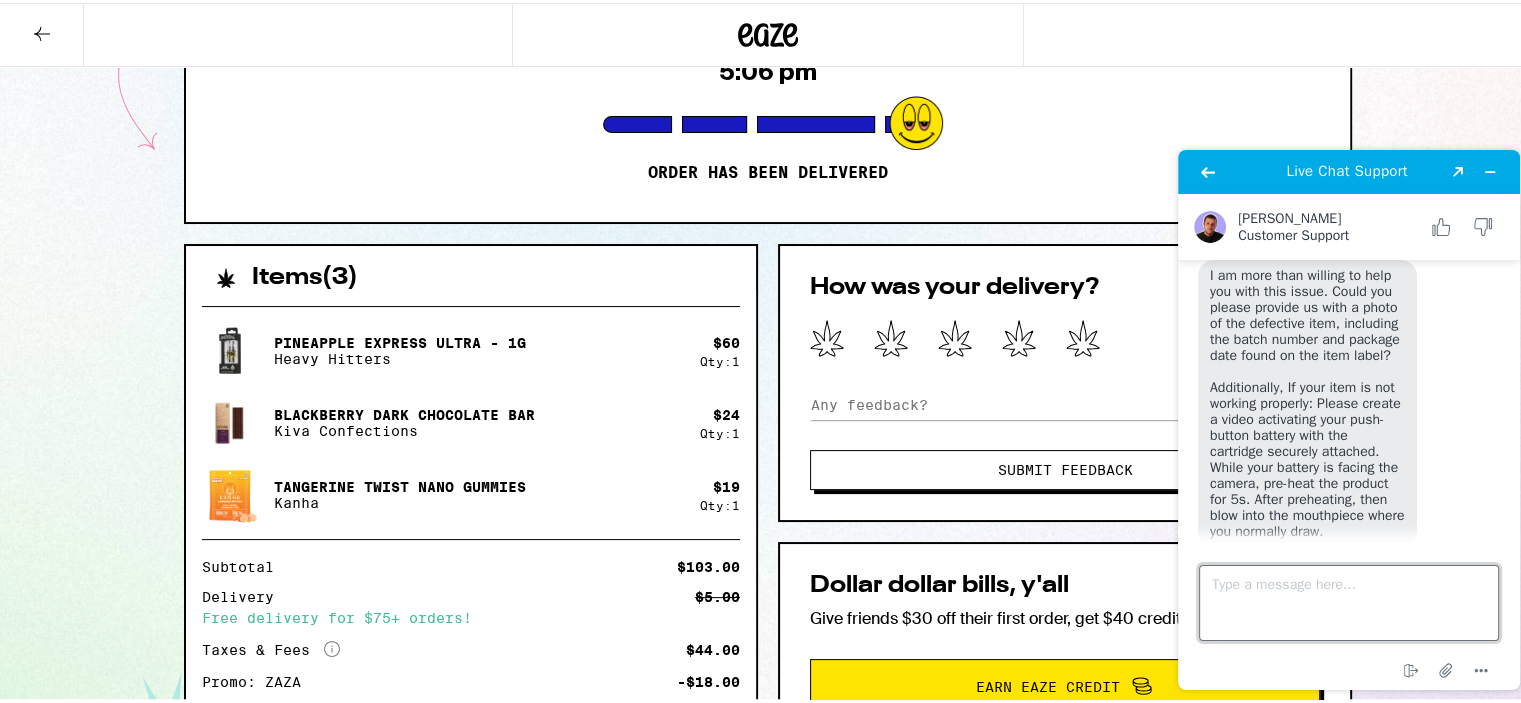 click on "Type a message here..." at bounding box center [1349, 603] 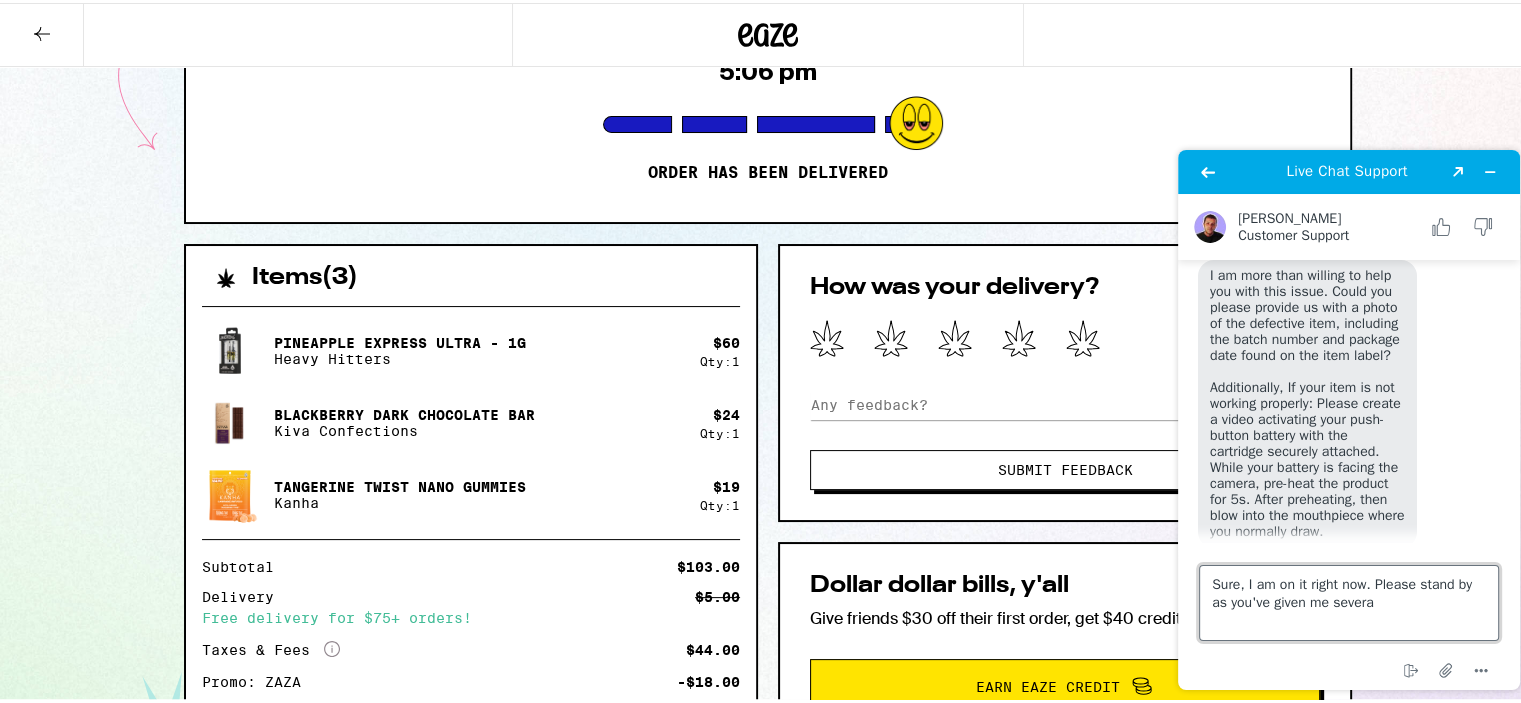 drag, startPoint x: 1422, startPoint y: 611, endPoint x: 1208, endPoint y: 581, distance: 216.09258 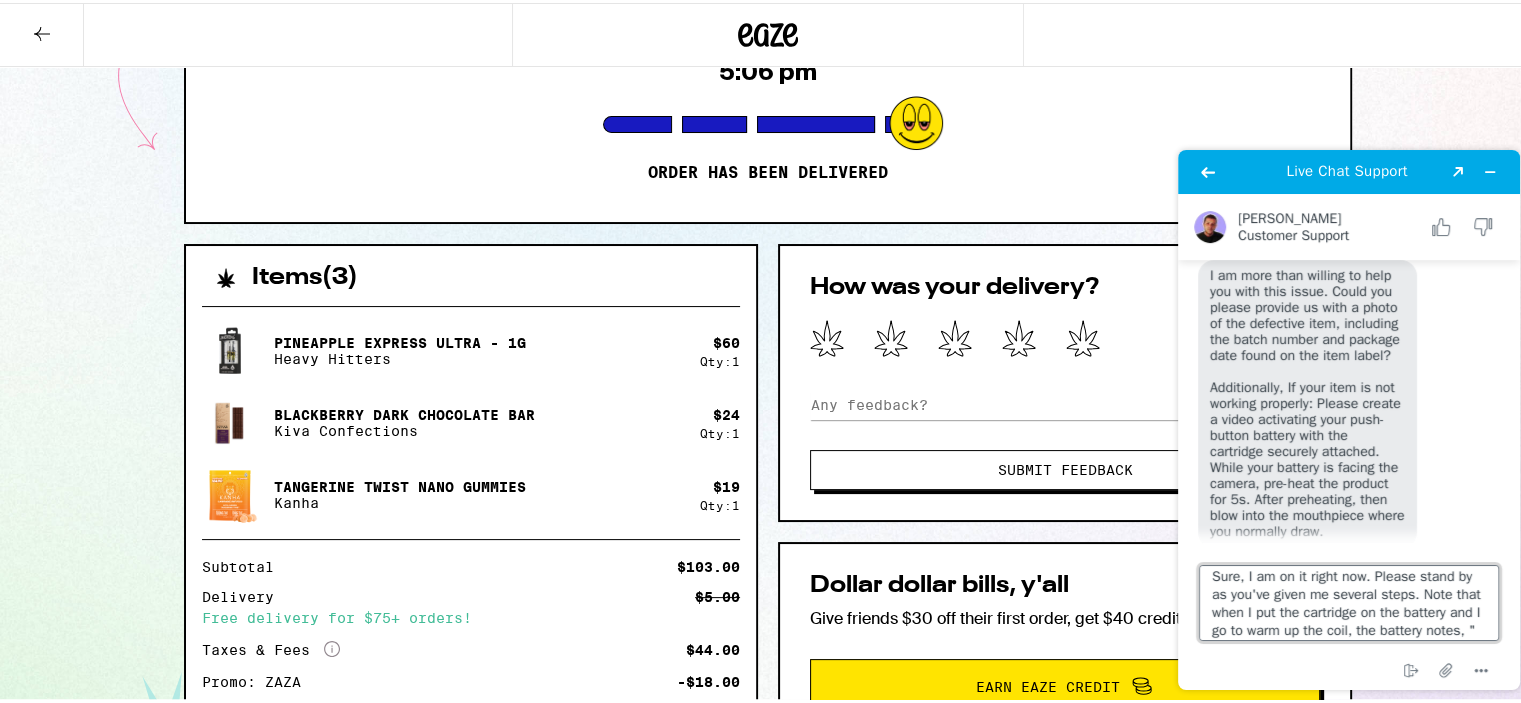 scroll, scrollTop: 25, scrollLeft: 0, axis: vertical 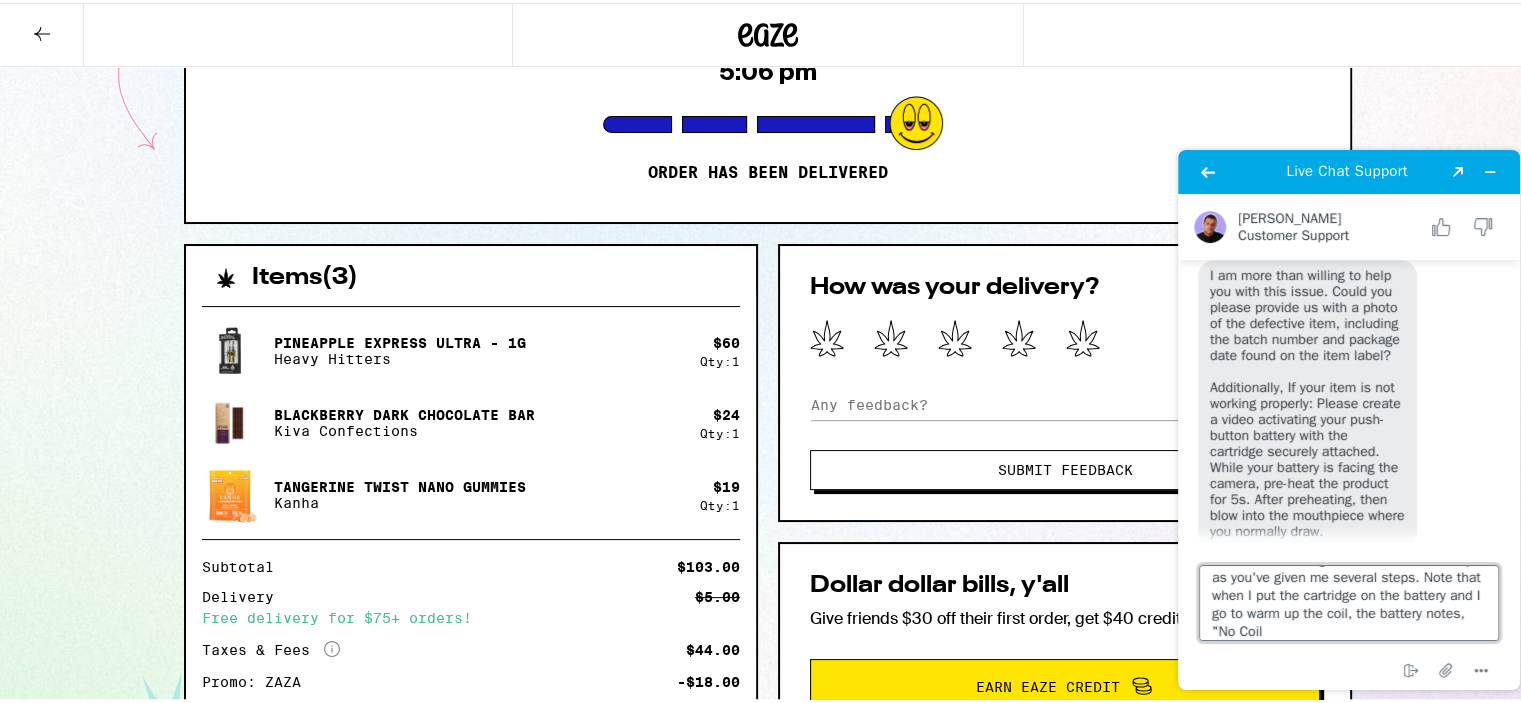 type on "Sure, I am on it right now. Please stand by as you've given me several steps. Note that when I put the cartridge on the battery and I go to warm up the coil, the battery notes, "No Coil"" 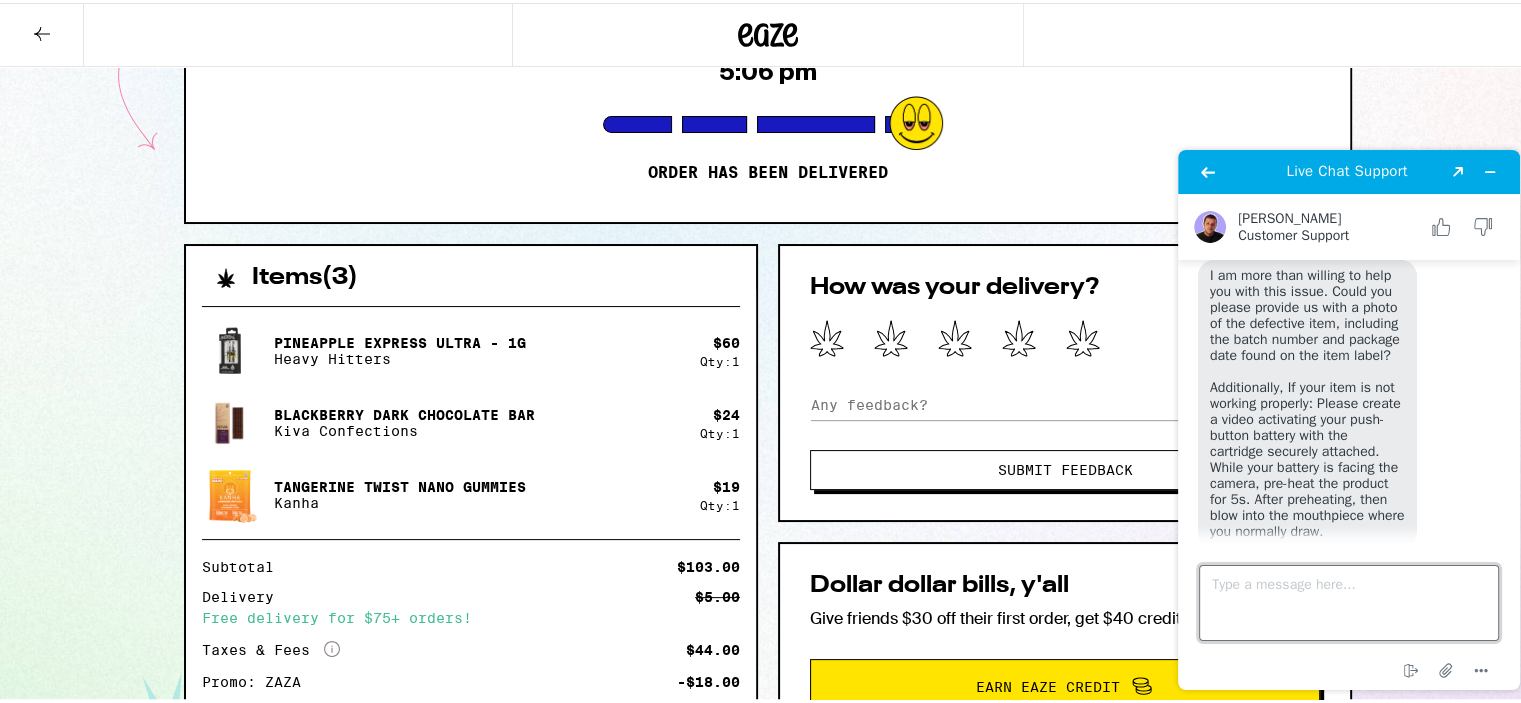 scroll, scrollTop: 0, scrollLeft: 0, axis: both 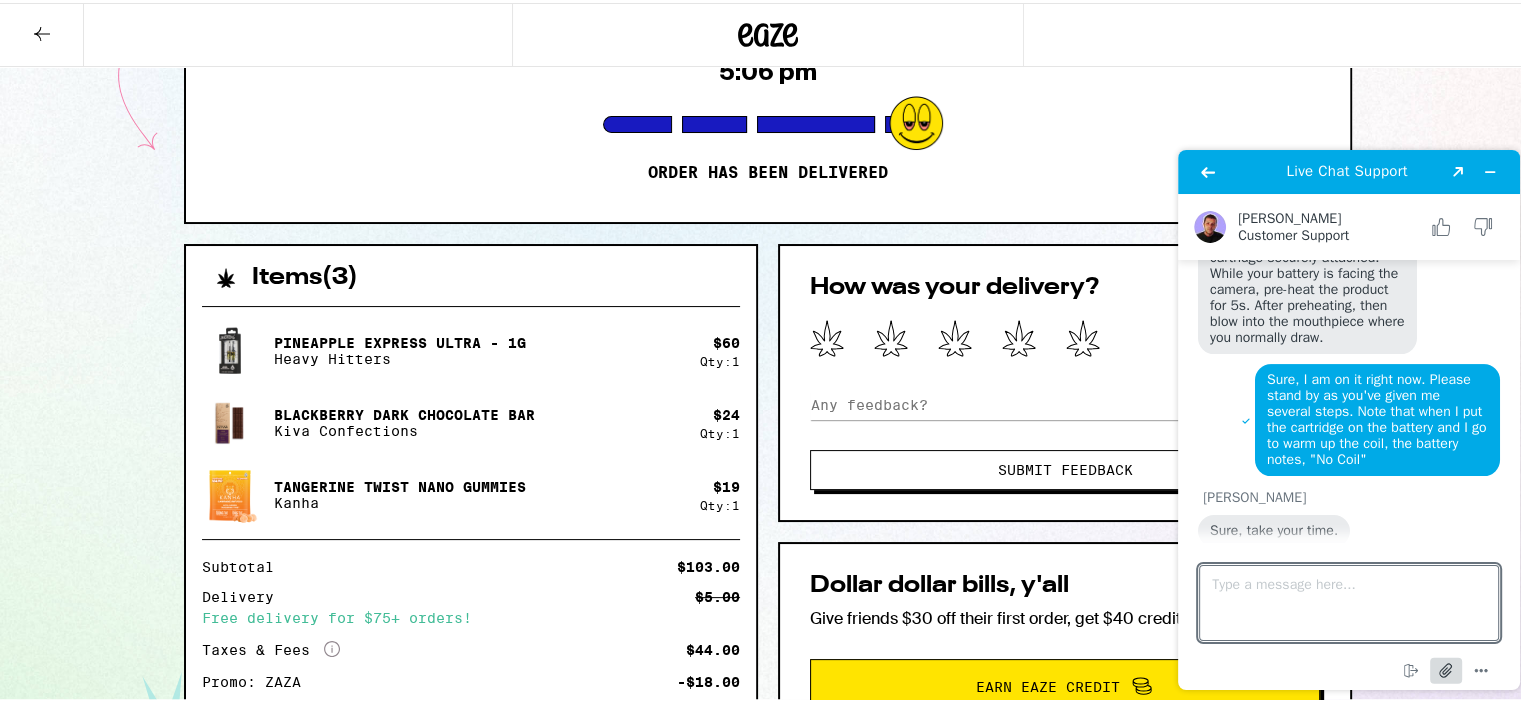 click 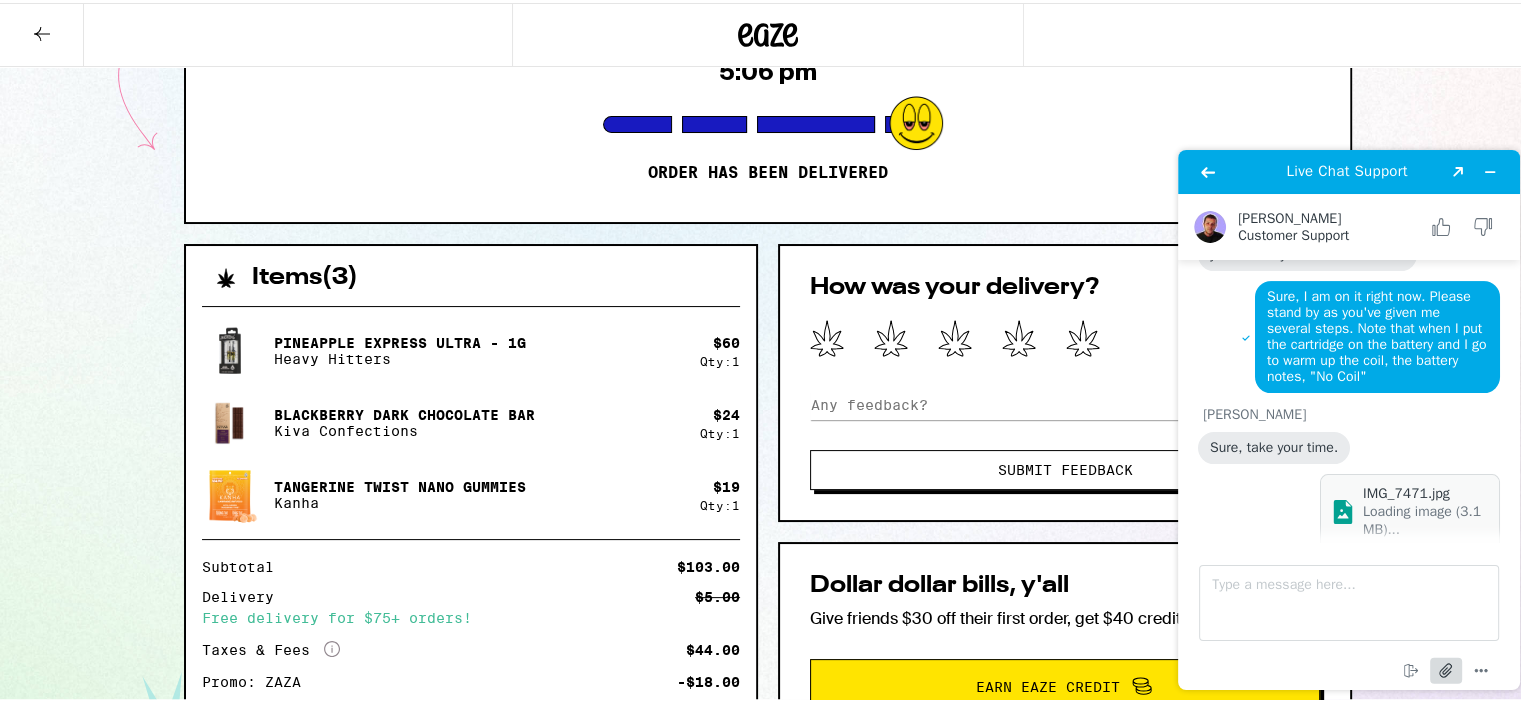 scroll, scrollTop: 660, scrollLeft: 0, axis: vertical 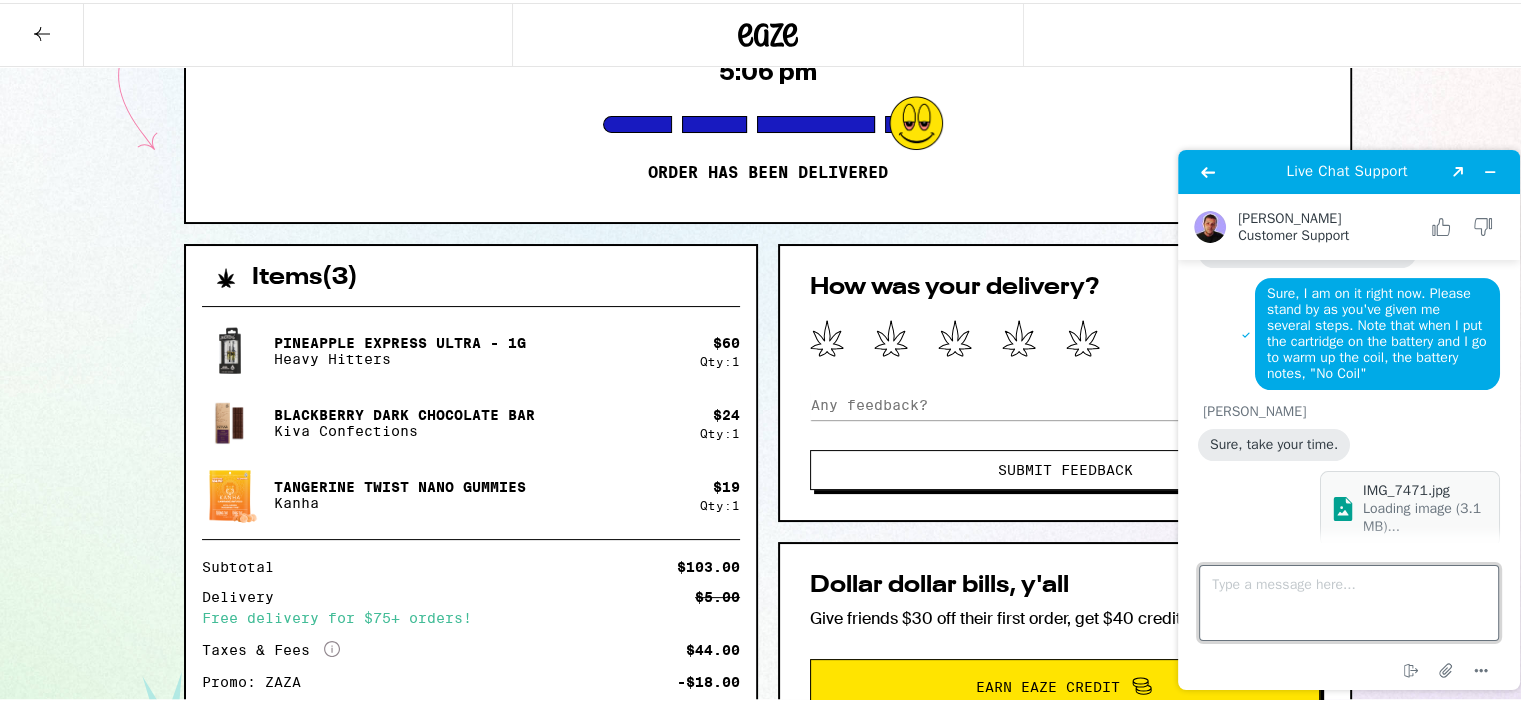 click on "Type a message here..." at bounding box center (1349, 603) 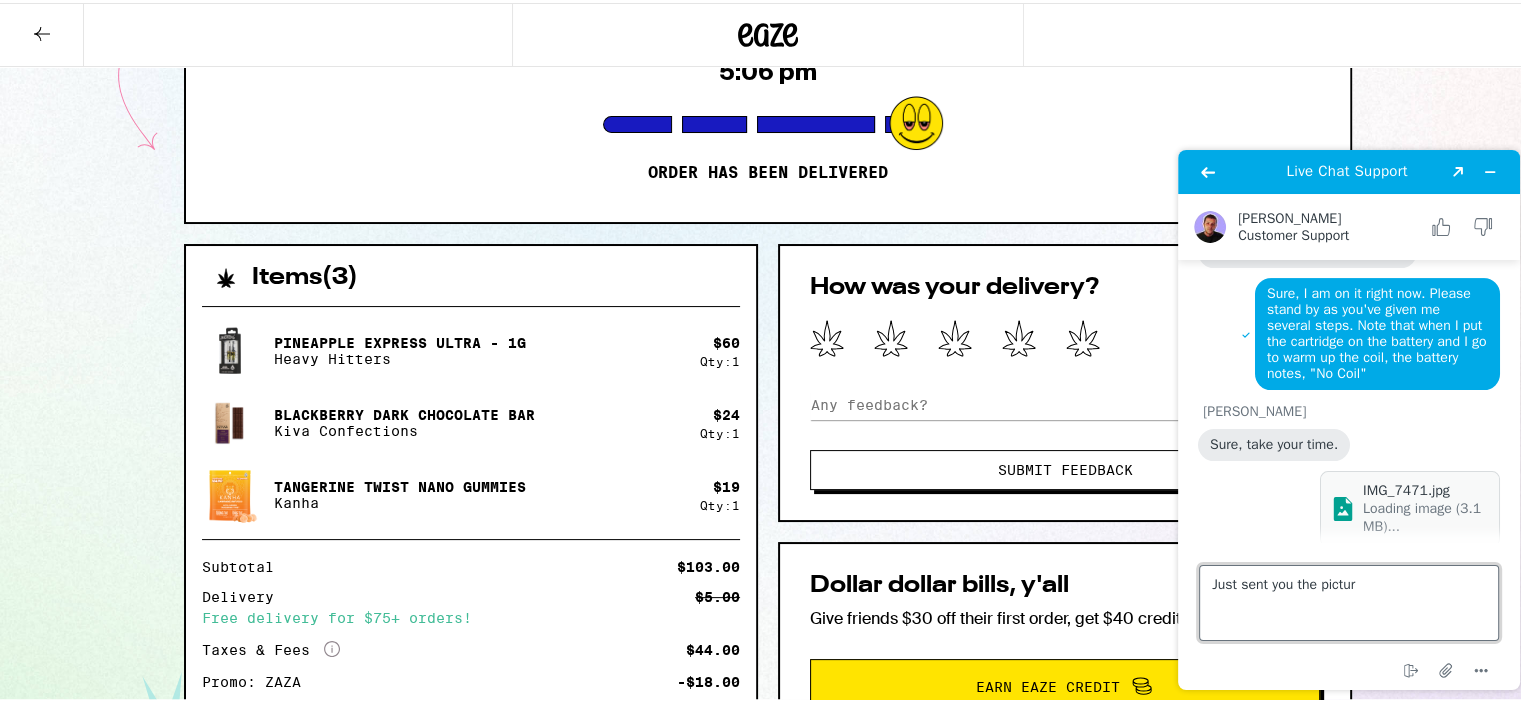 type on "Just sent you the picture" 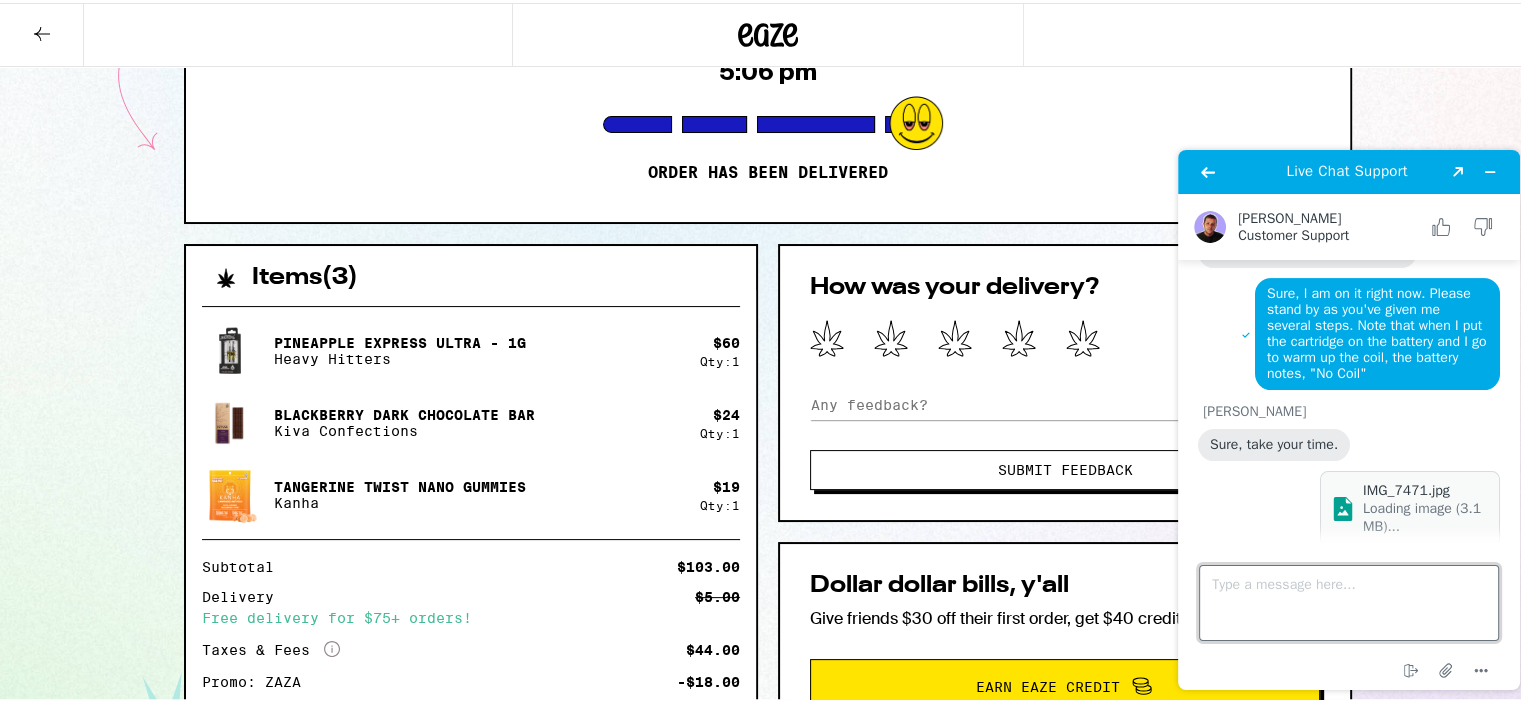 scroll, scrollTop: 698, scrollLeft: 0, axis: vertical 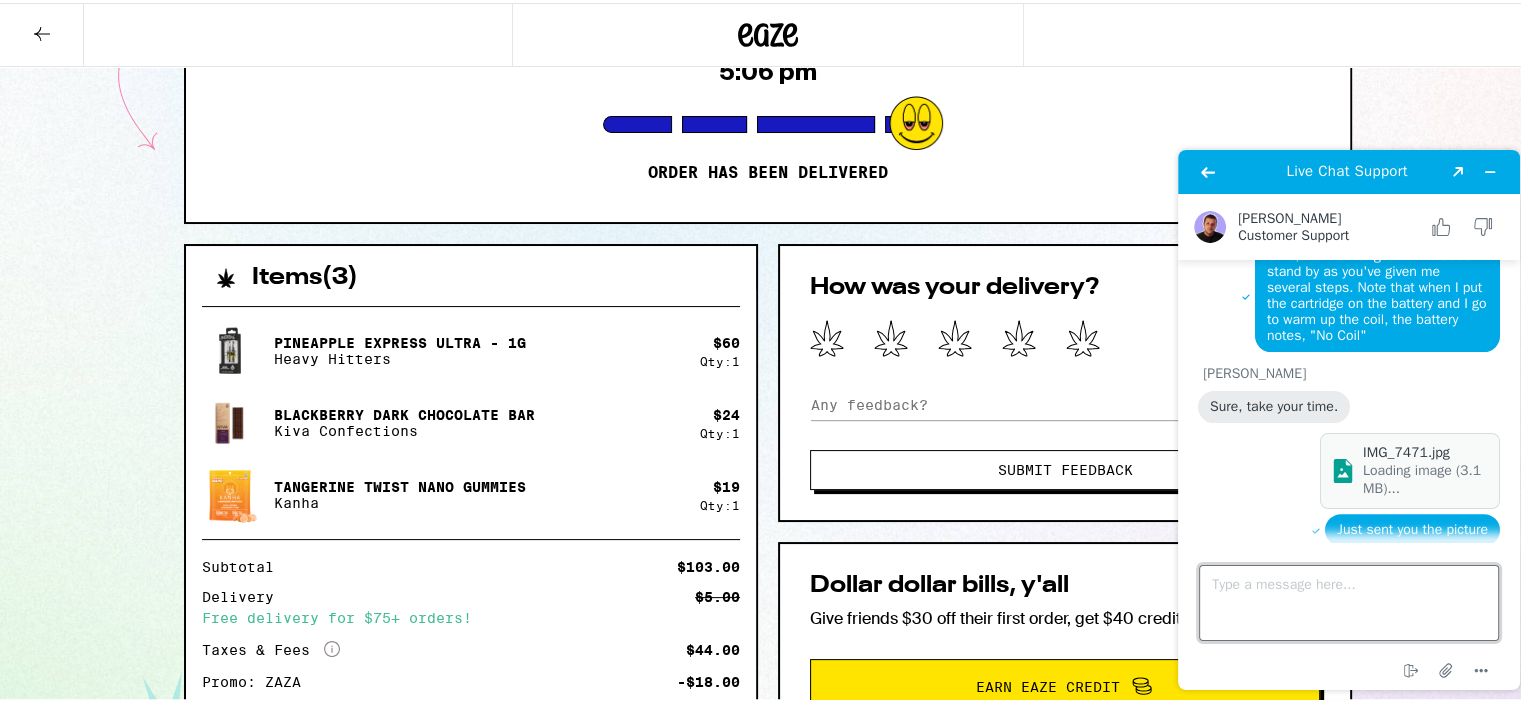 type on "D" 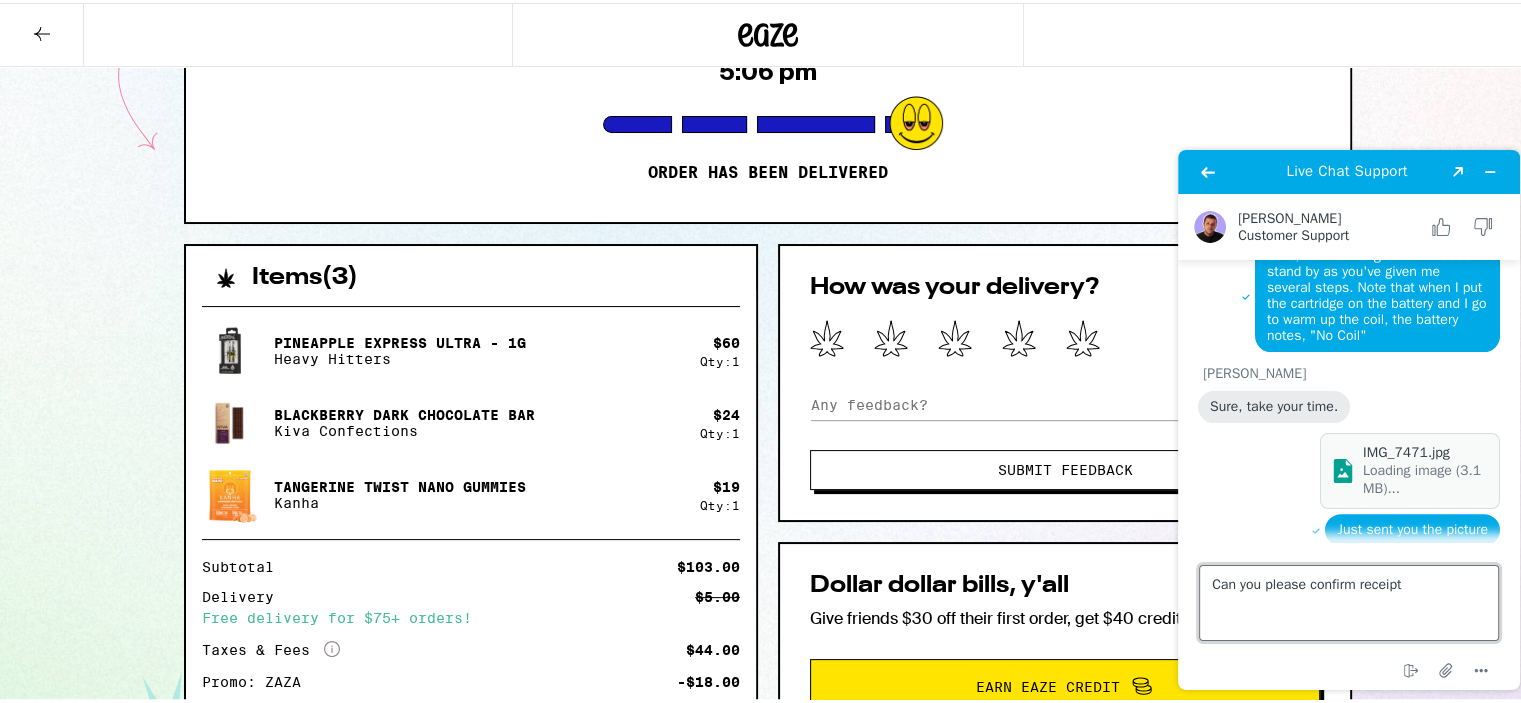 type on "Can you please confirm receipt?" 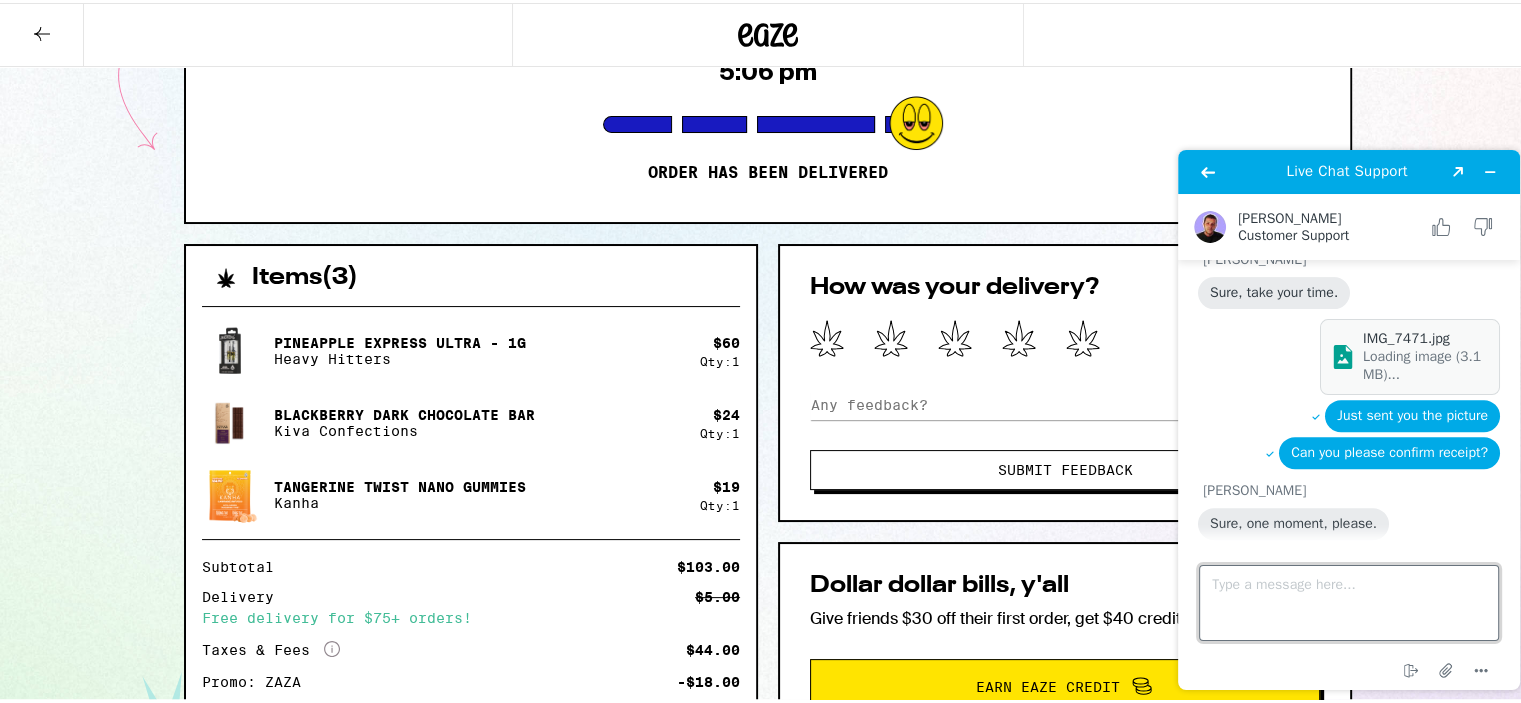 scroll, scrollTop: 972, scrollLeft: 0, axis: vertical 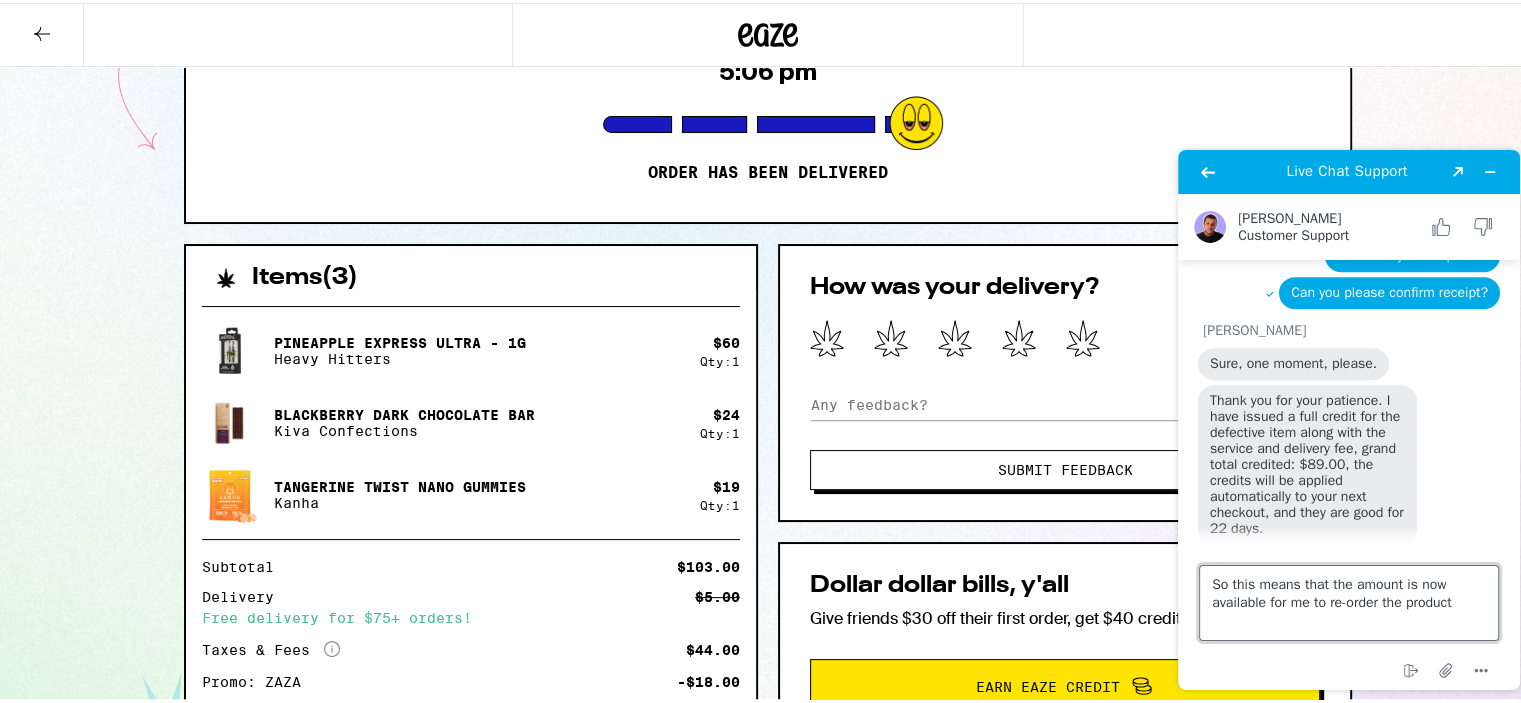 type on "So this means that the amount is now available for me to re-order the product?" 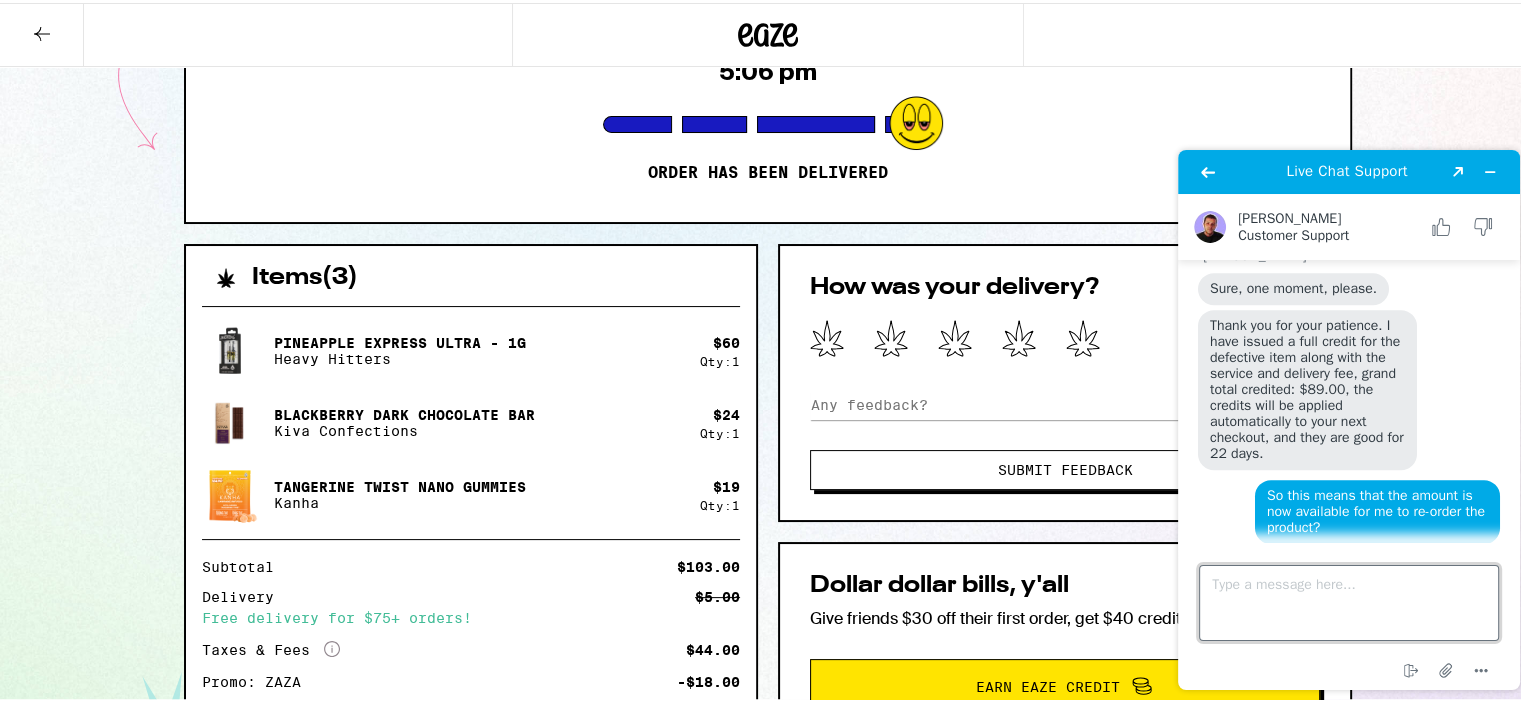 scroll, scrollTop: 1045, scrollLeft: 0, axis: vertical 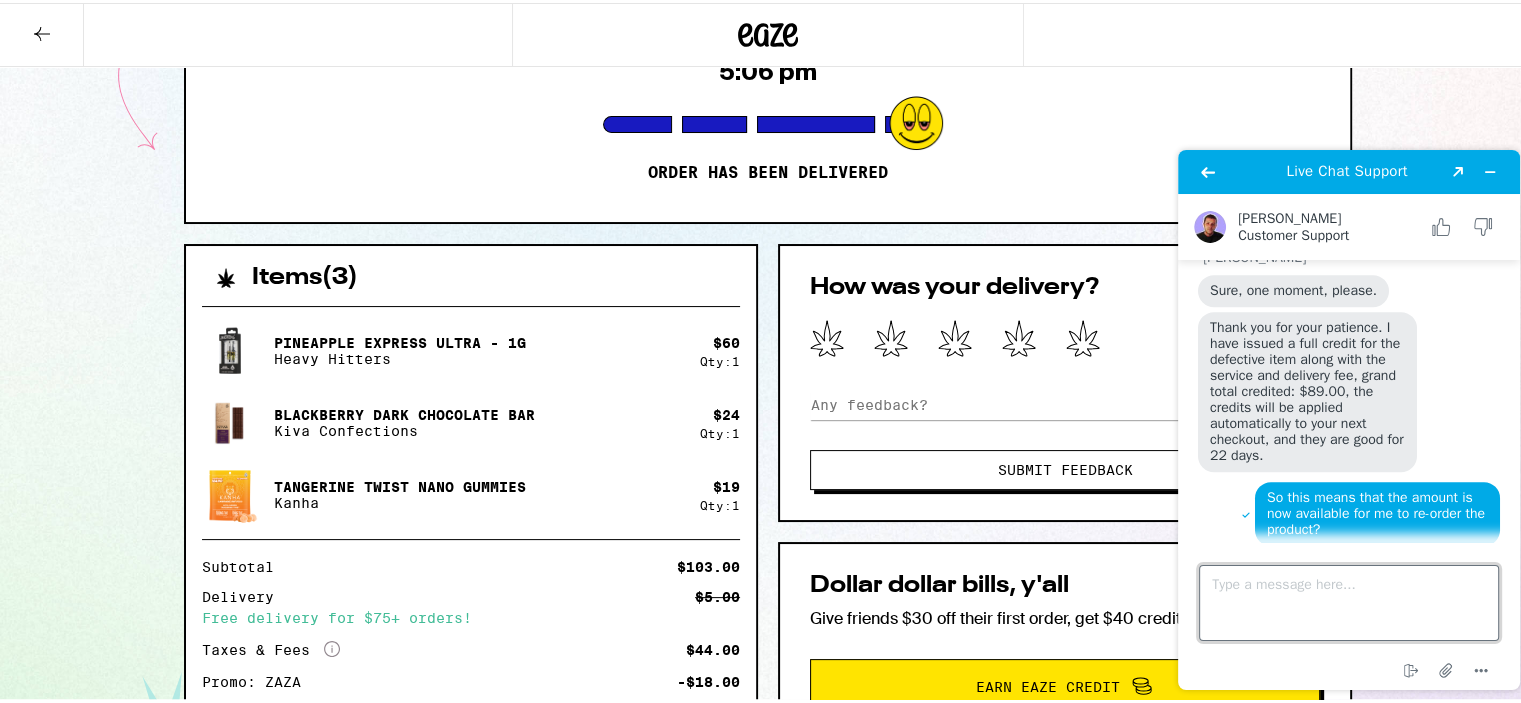 click on "Type a message here..." at bounding box center [1349, 603] 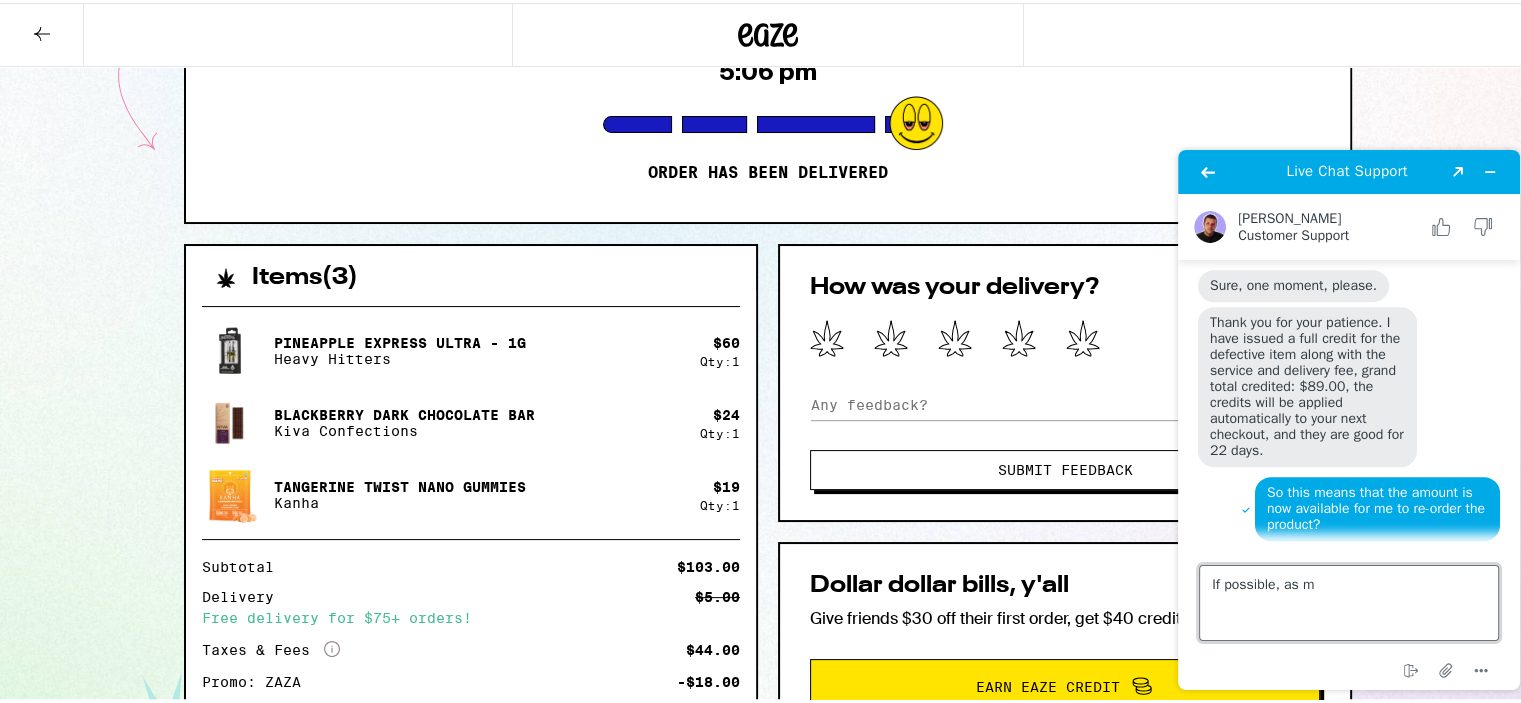 scroll, scrollTop: 1164, scrollLeft: 0, axis: vertical 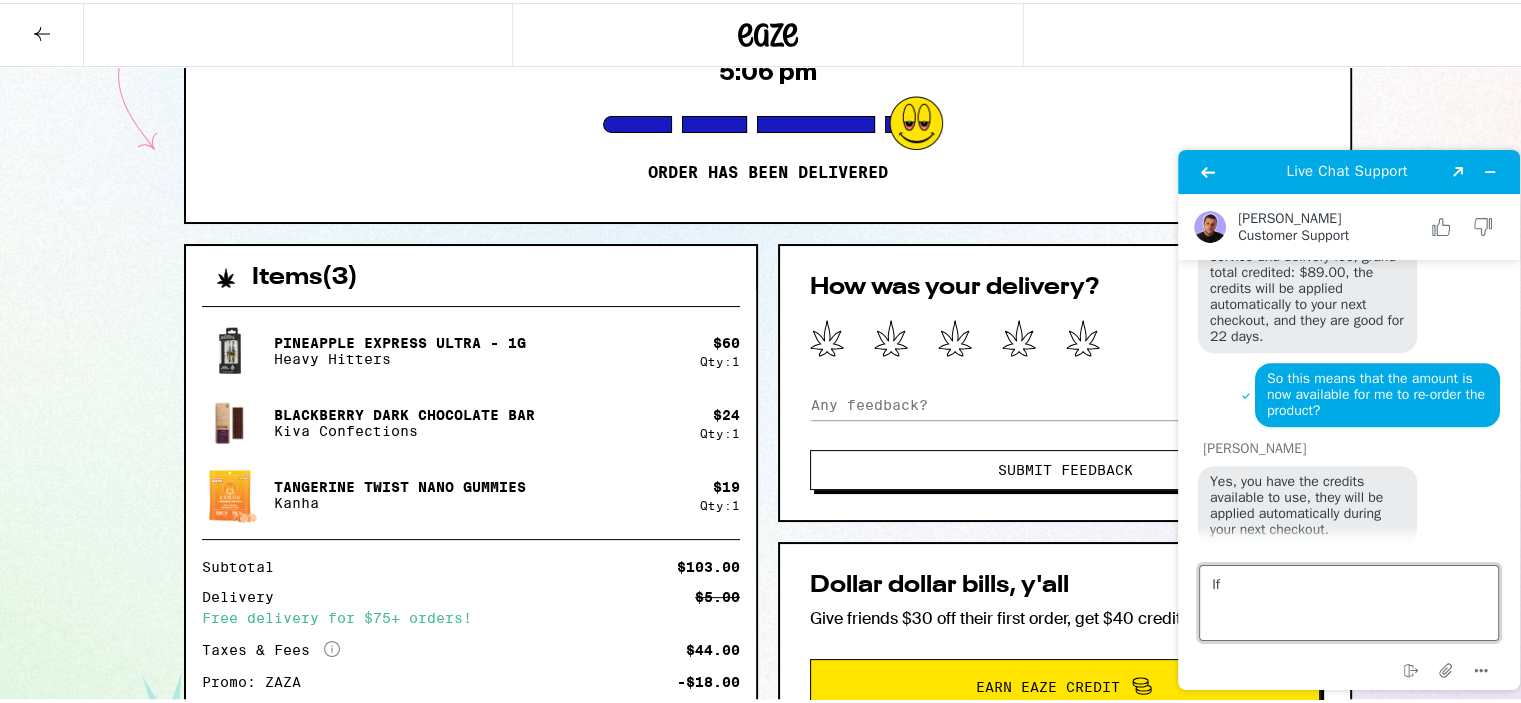 type on "I" 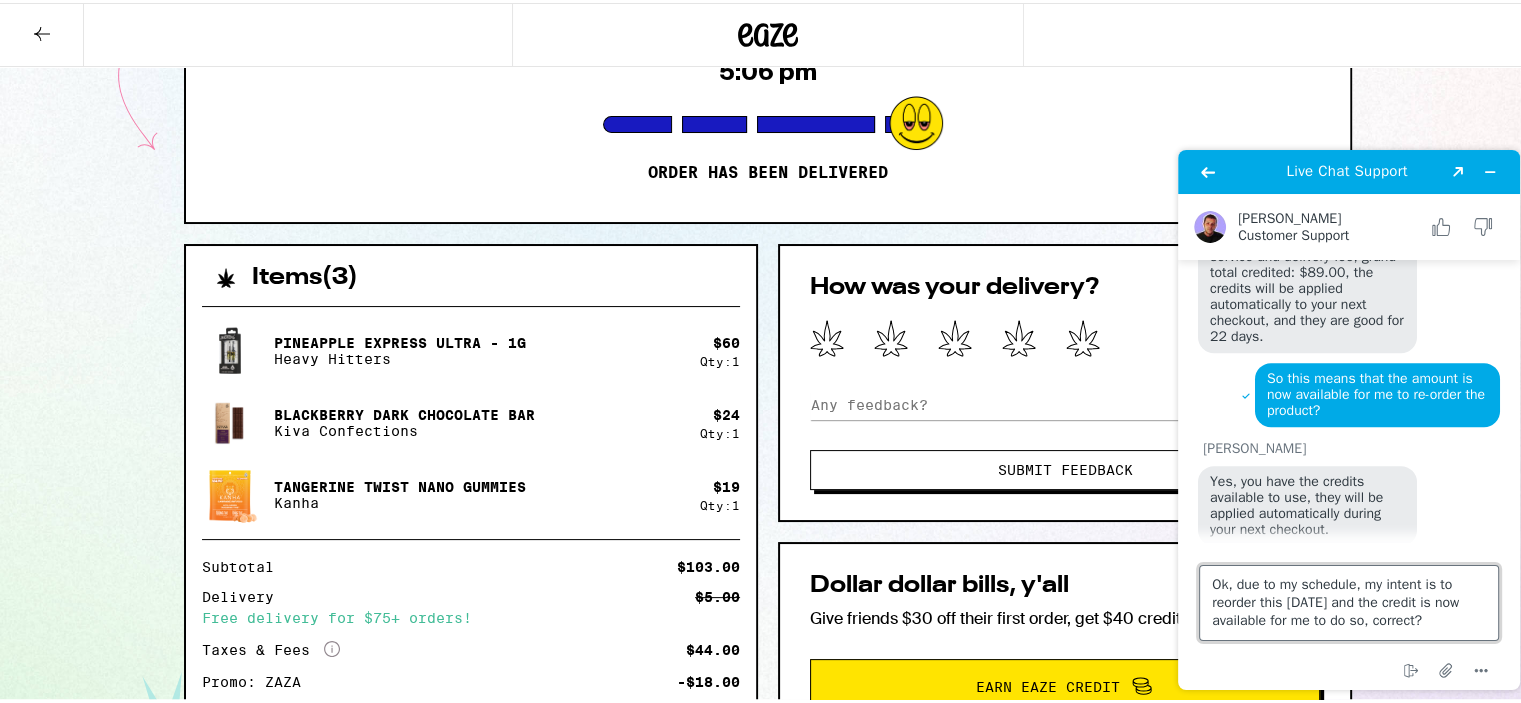 click on "Ok, due to my schedule, my intent is to reorder this [DATE] and the credit is now available for me to do so, correct?" at bounding box center [1349, 603] 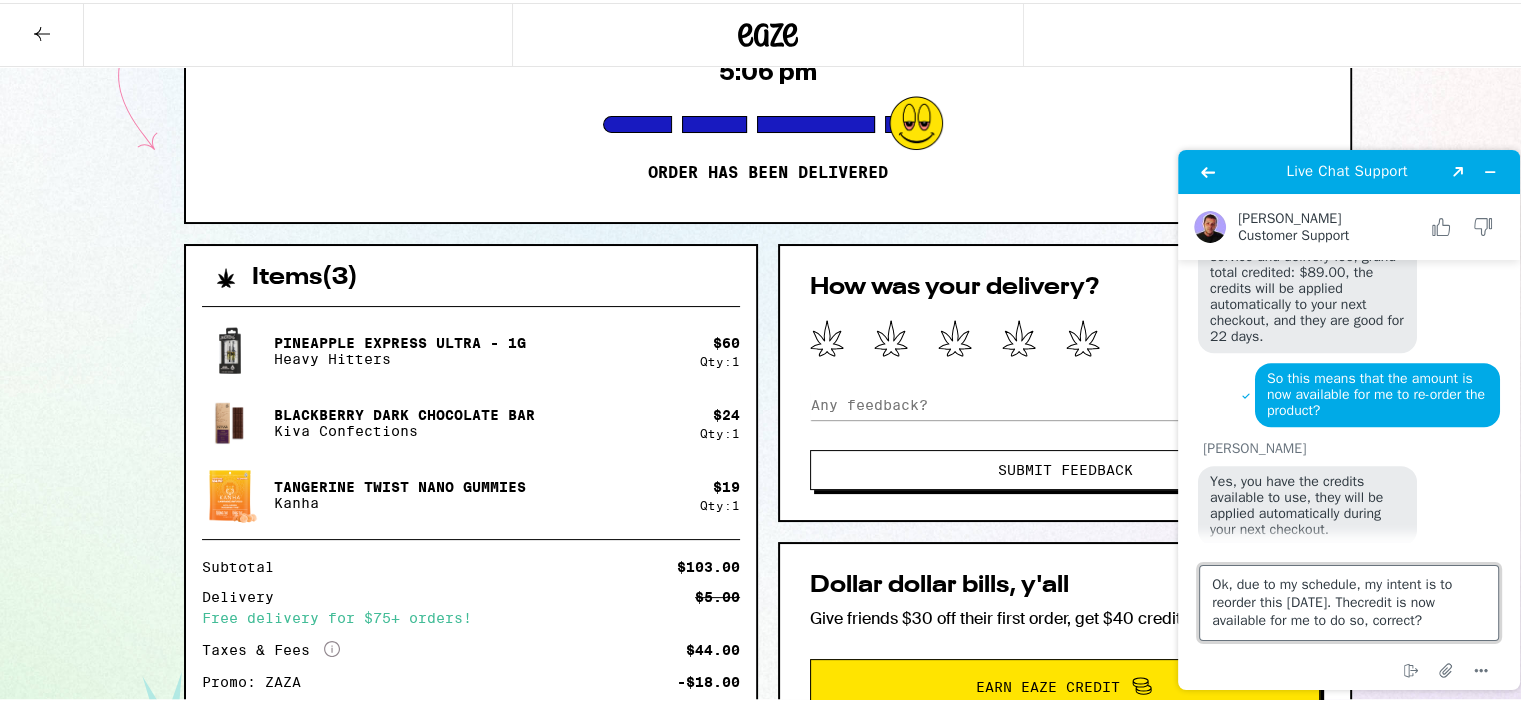 type on "Ok, due to my schedule, my intent is to reorder this [DATE]. The credit is now available for me to do so, correct?" 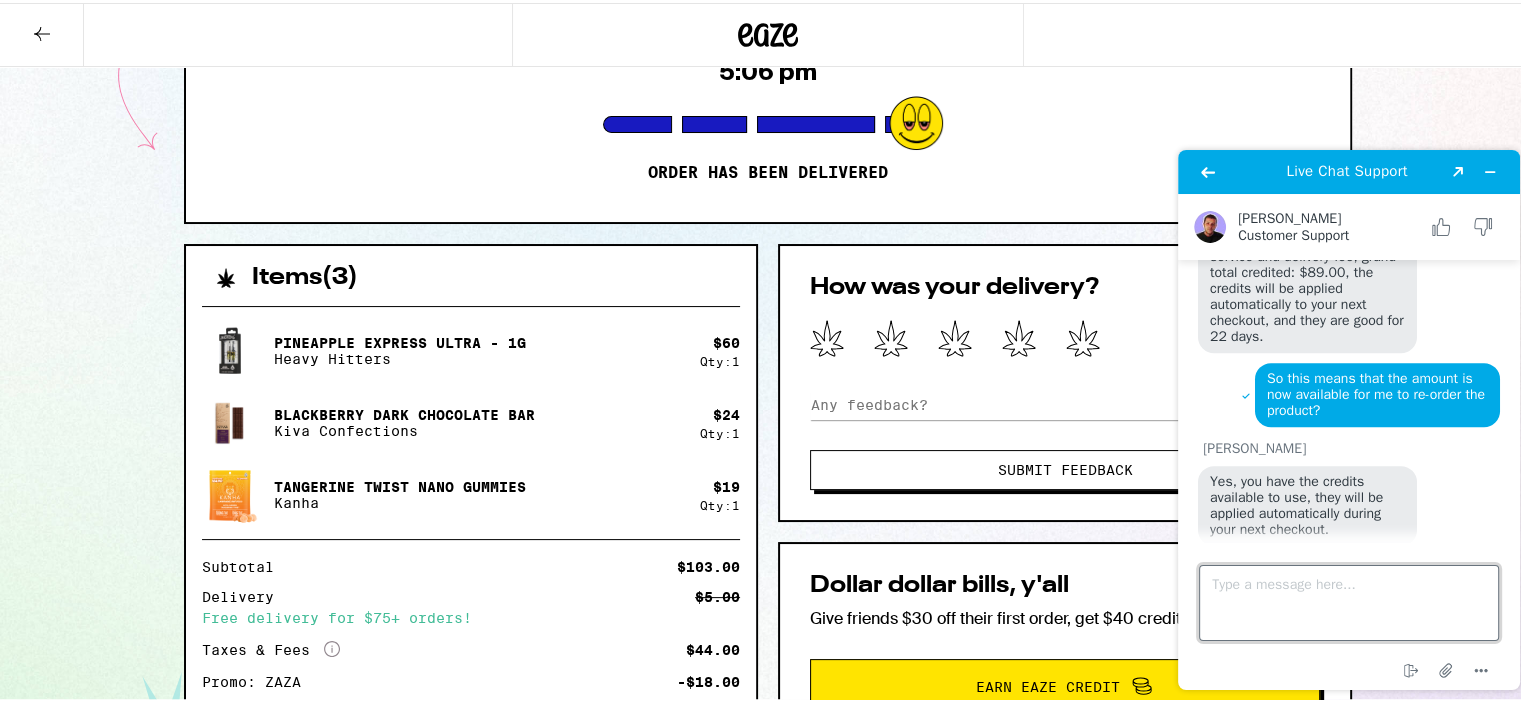 scroll, scrollTop: 1255, scrollLeft: 0, axis: vertical 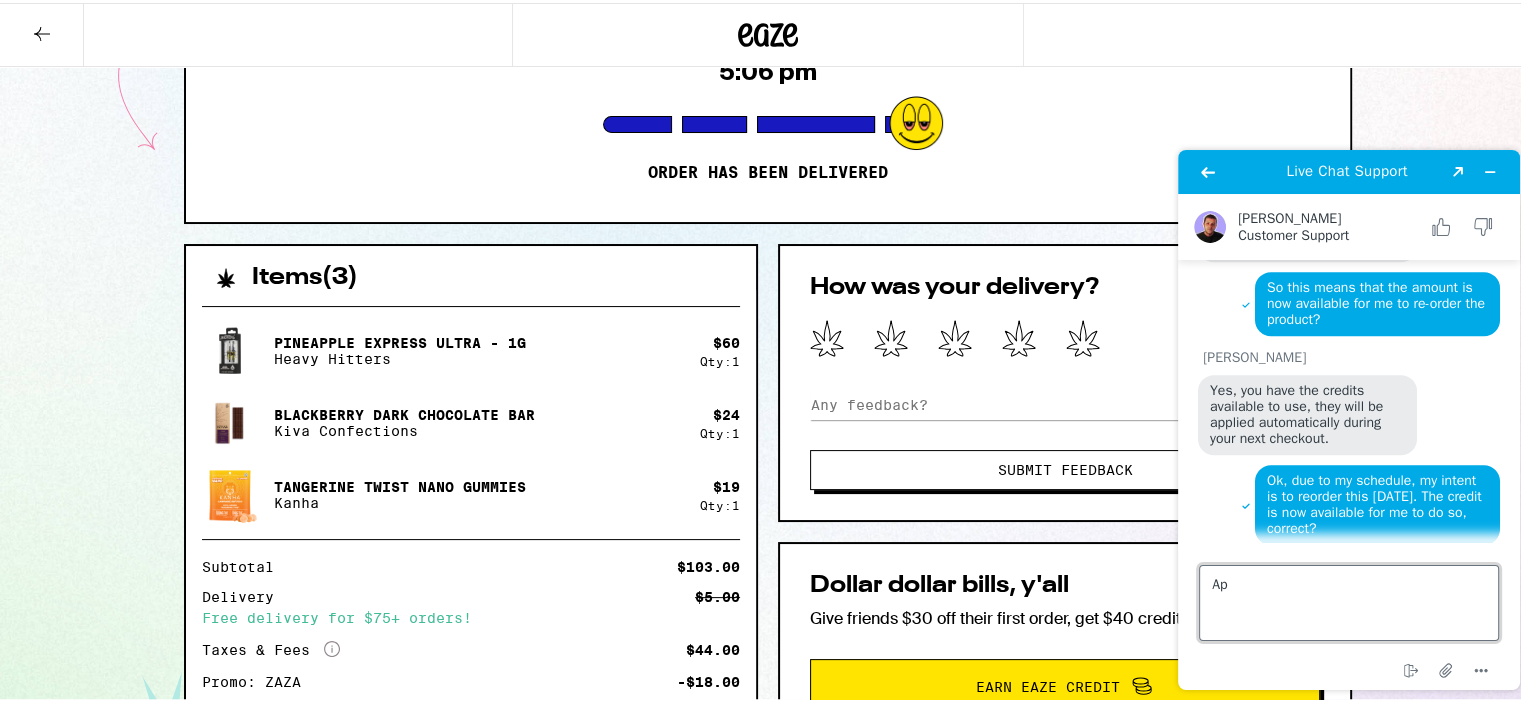 type on "A" 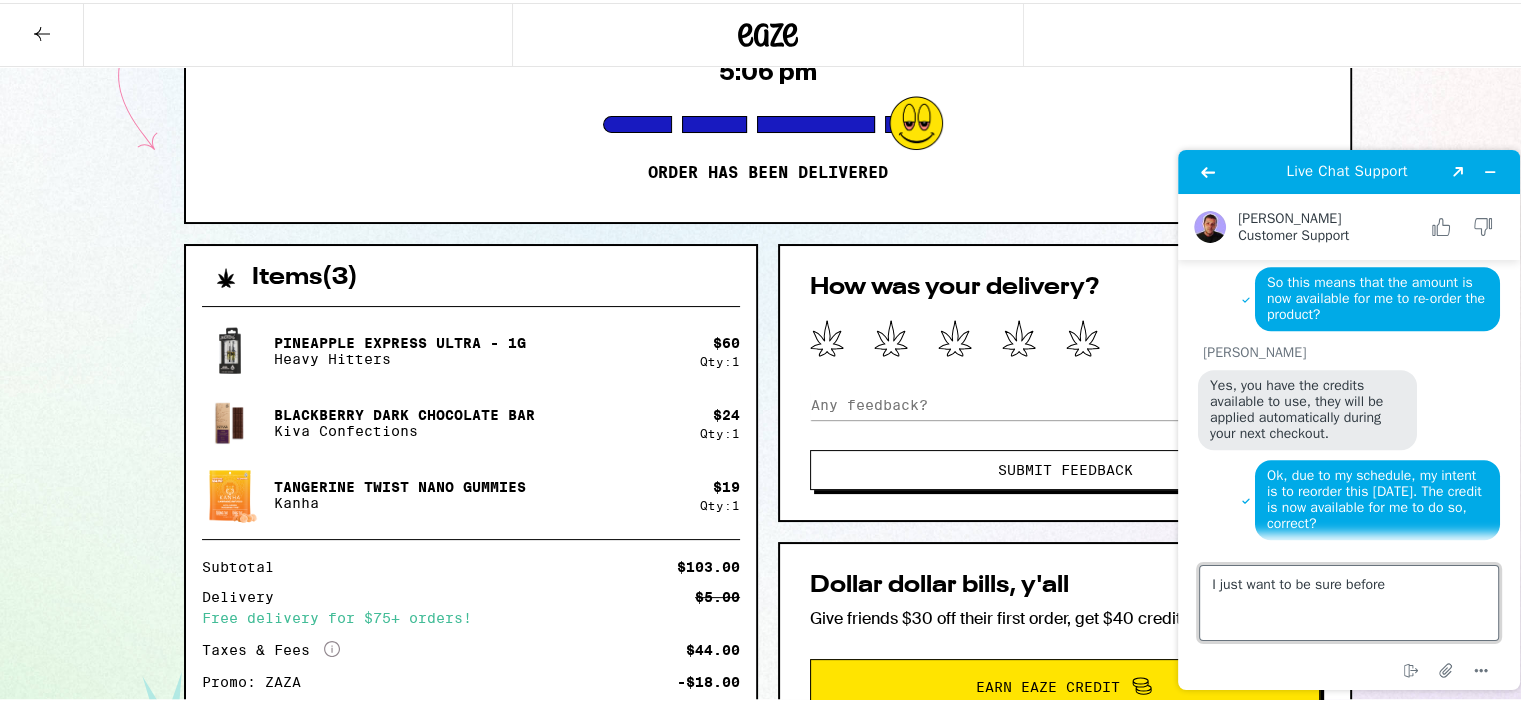 scroll, scrollTop: 1342, scrollLeft: 0, axis: vertical 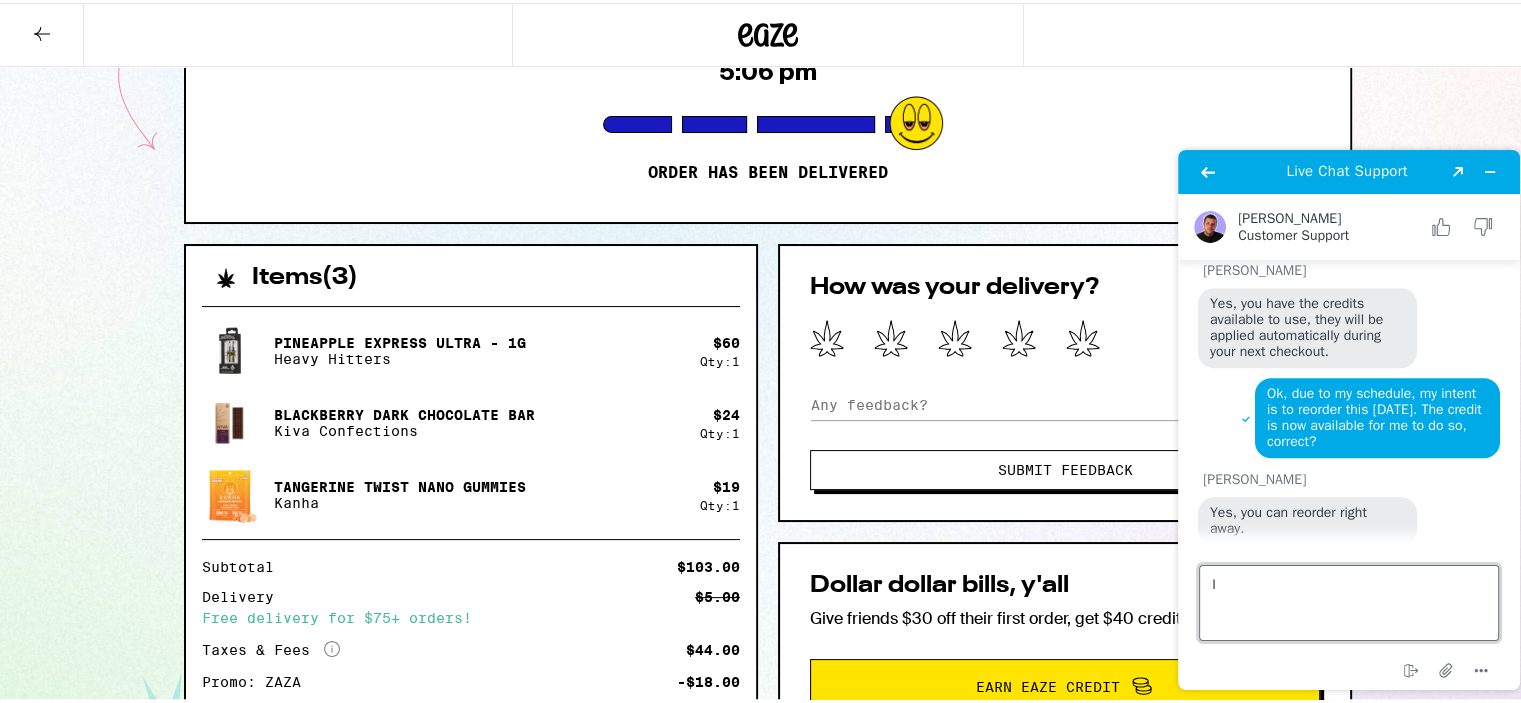 type on "I" 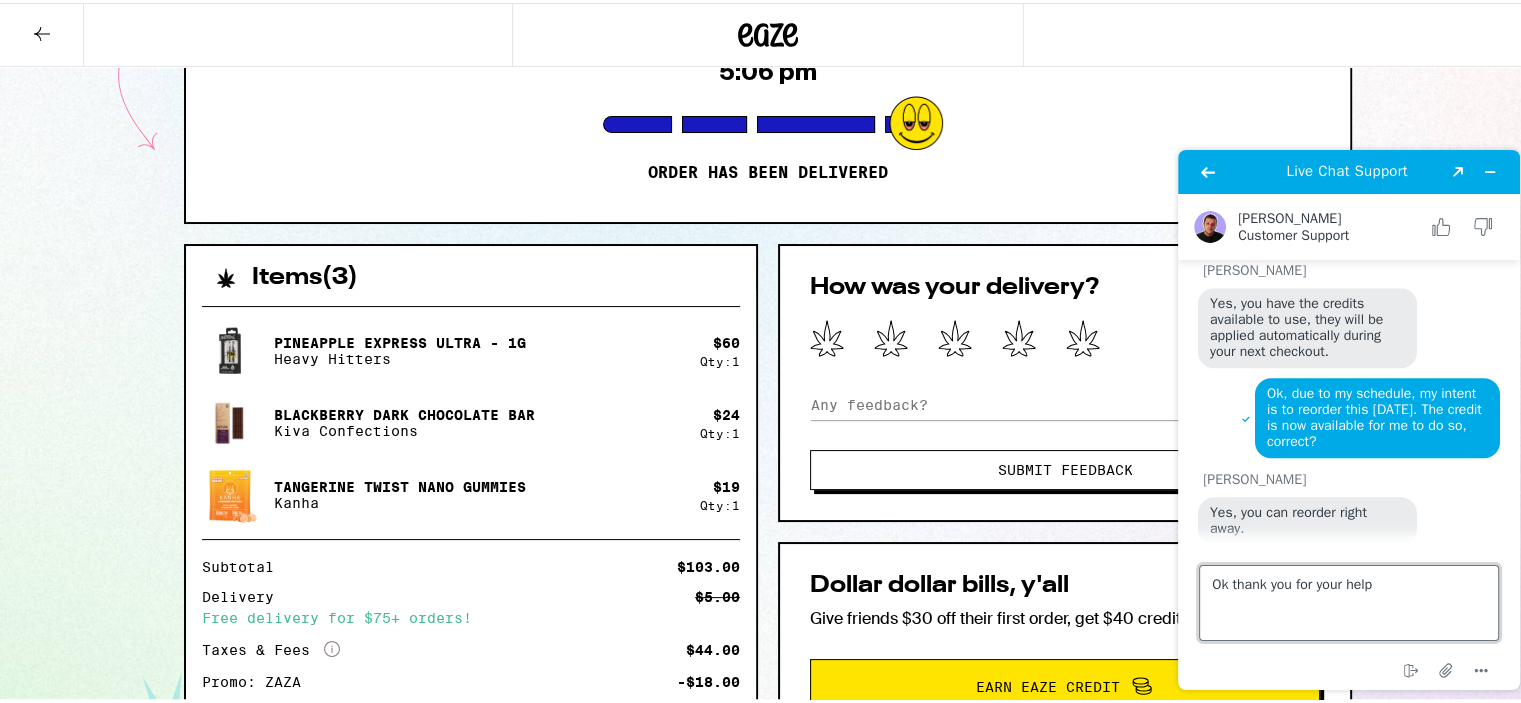 type on "Ok thank you for your help." 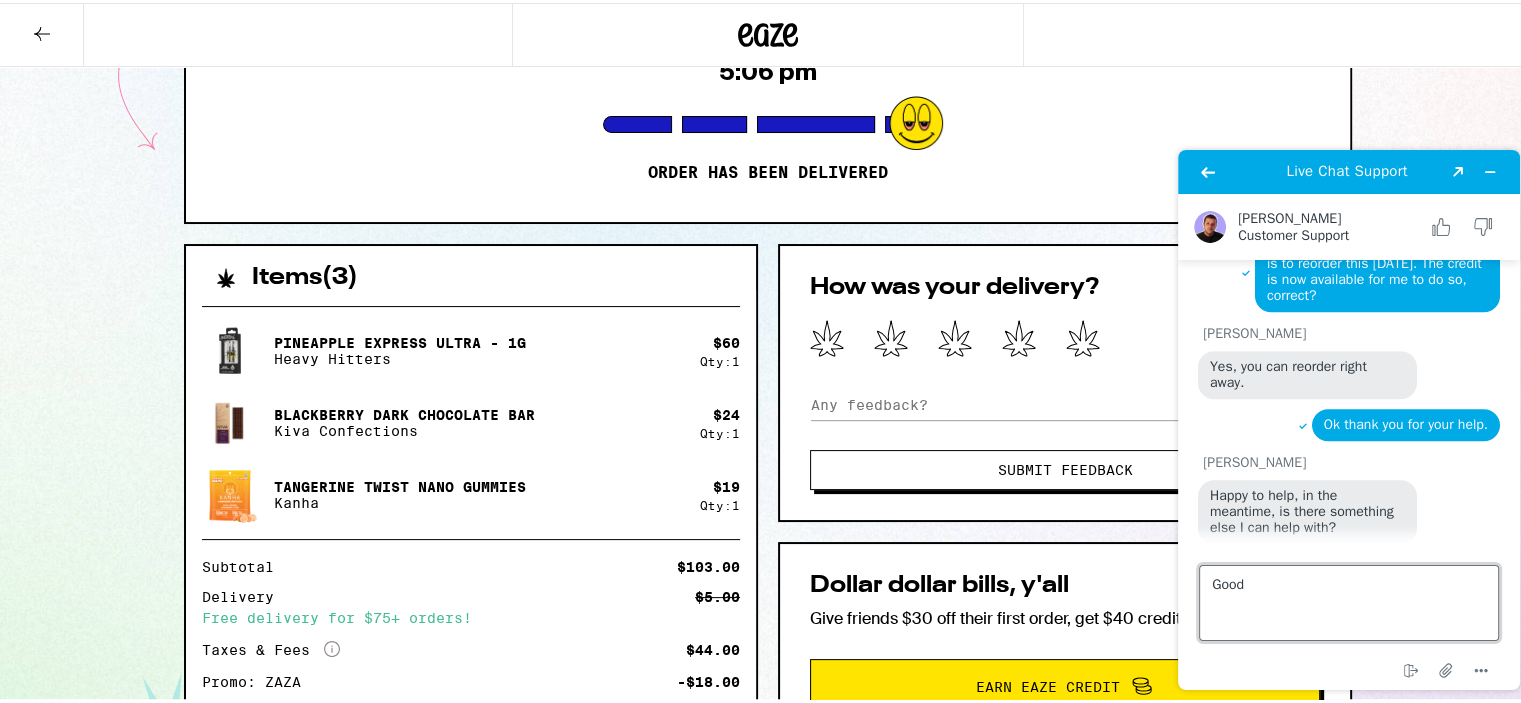 scroll, scrollTop: 1492, scrollLeft: 0, axis: vertical 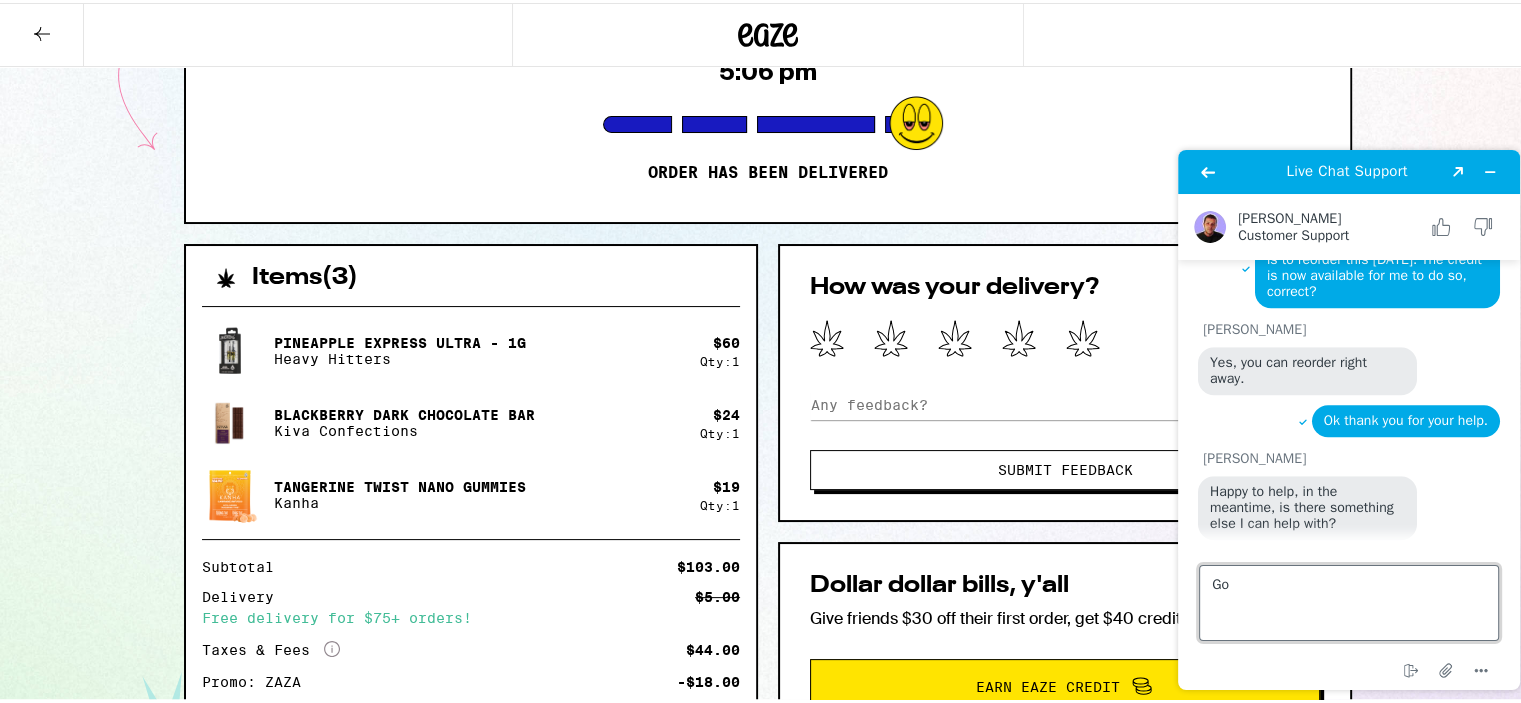 type on "G" 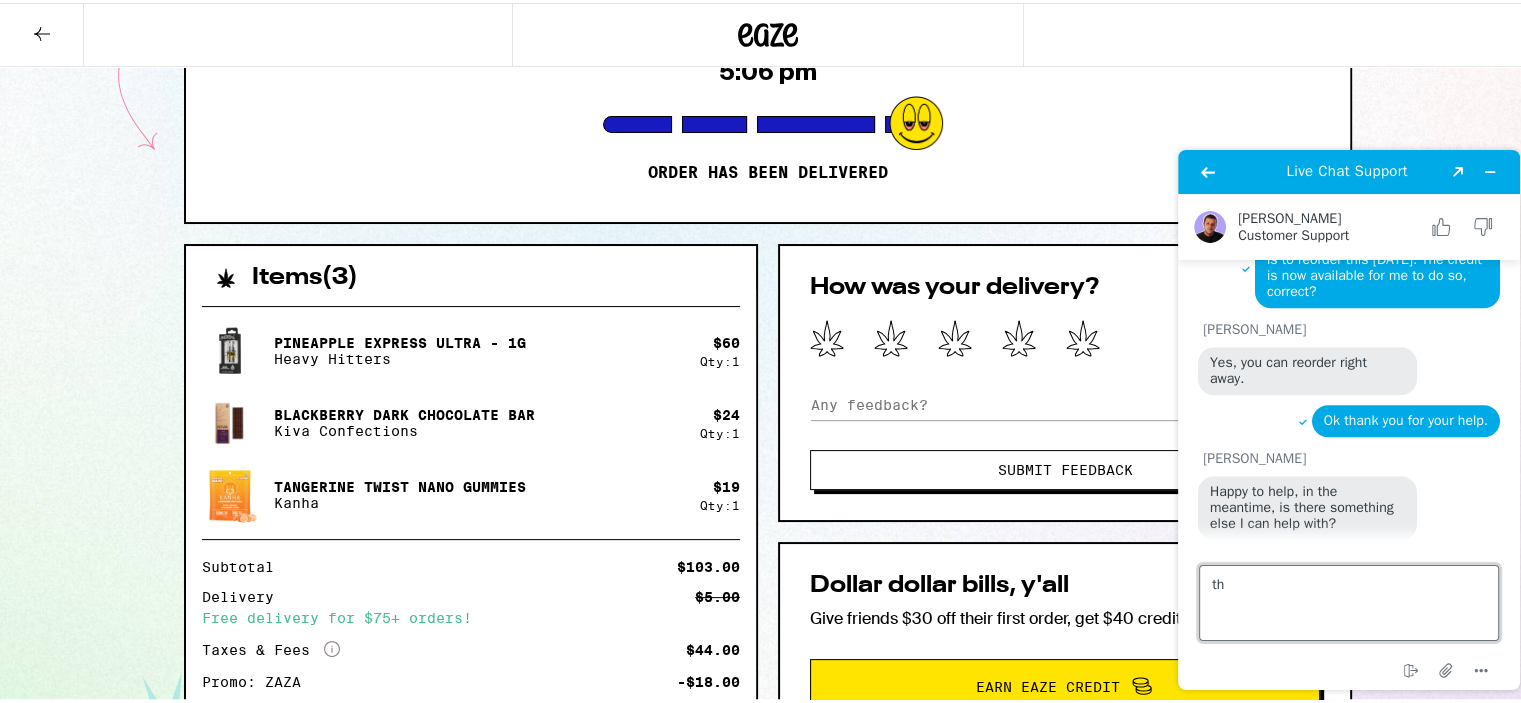 type on "t" 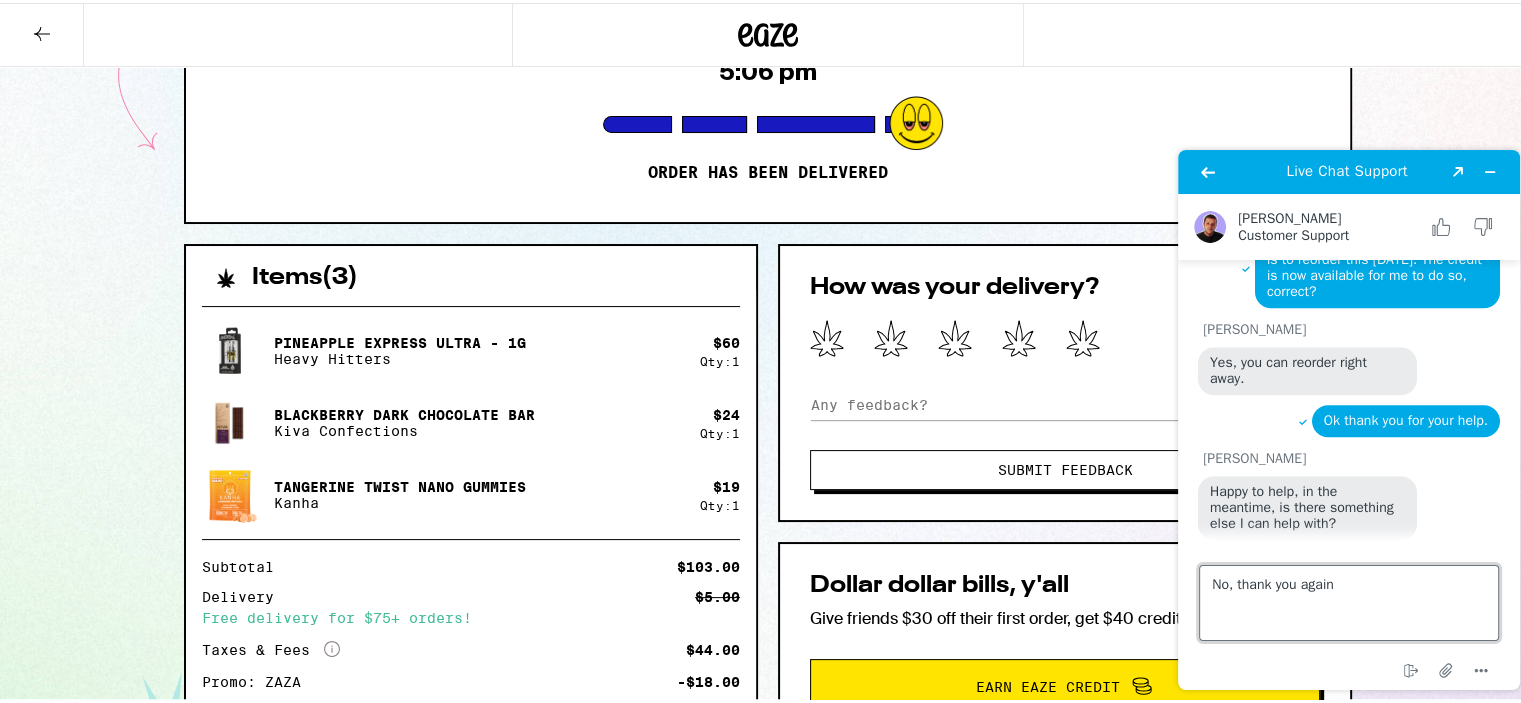 type on "No, thank you again." 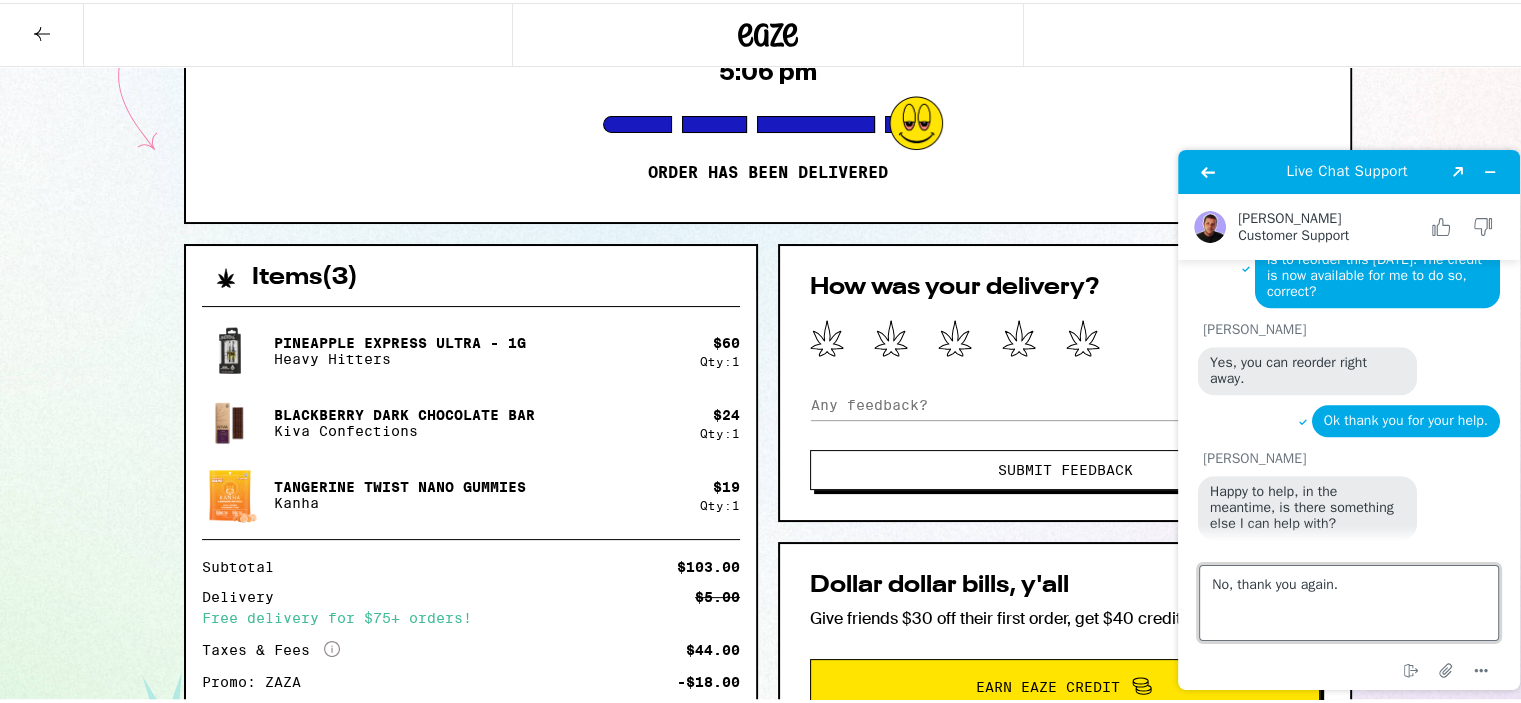 type 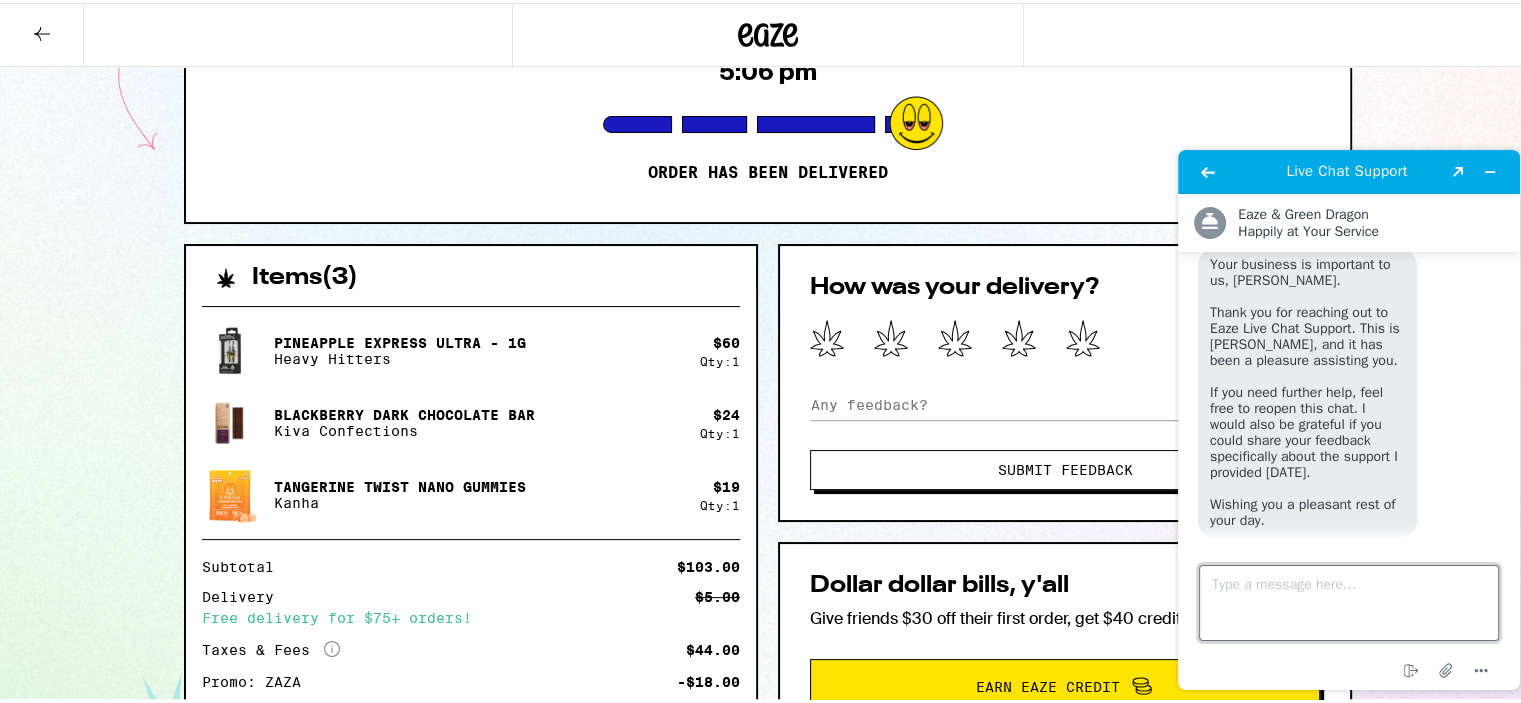 scroll, scrollTop: 1953, scrollLeft: 0, axis: vertical 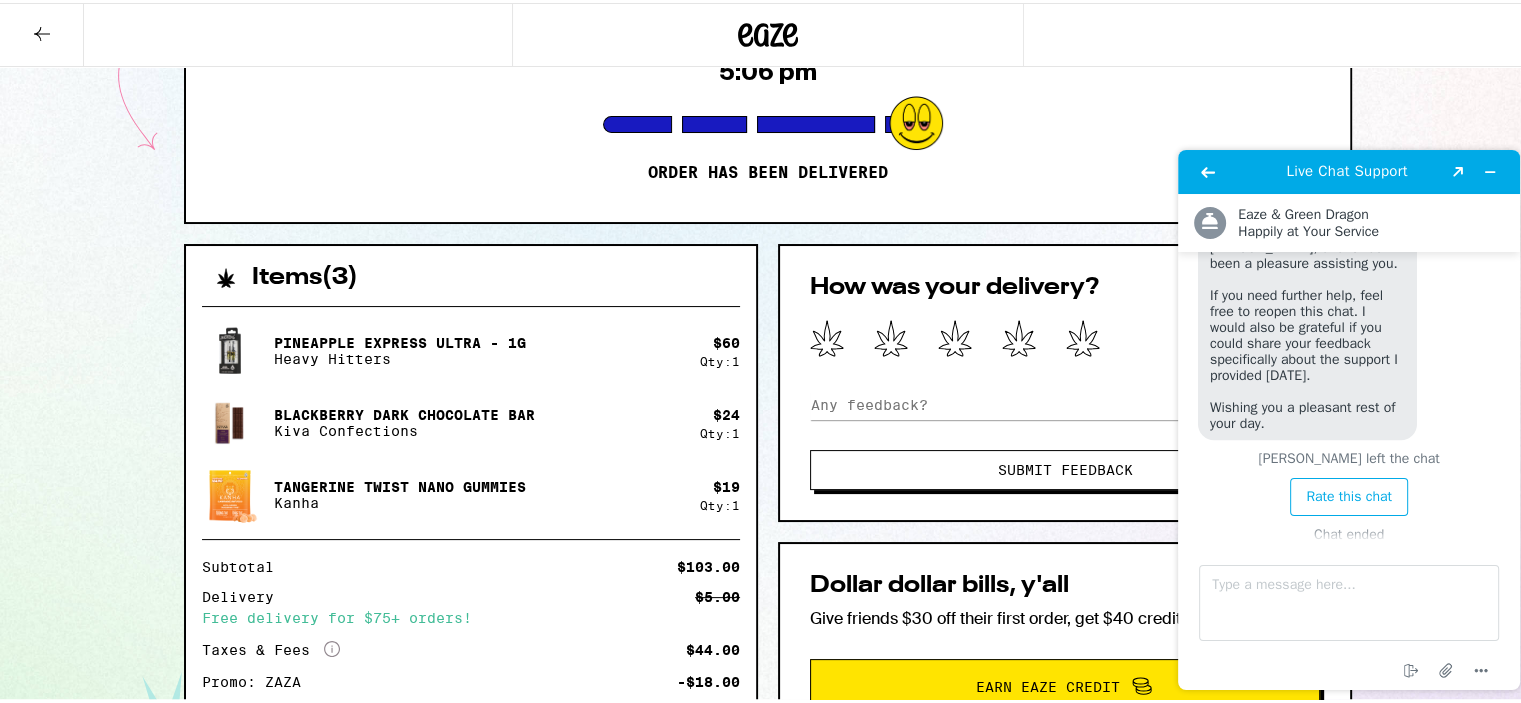 click on "Your order was delivered at 5:06 pm Order has been delivered" at bounding box center [768, 104] 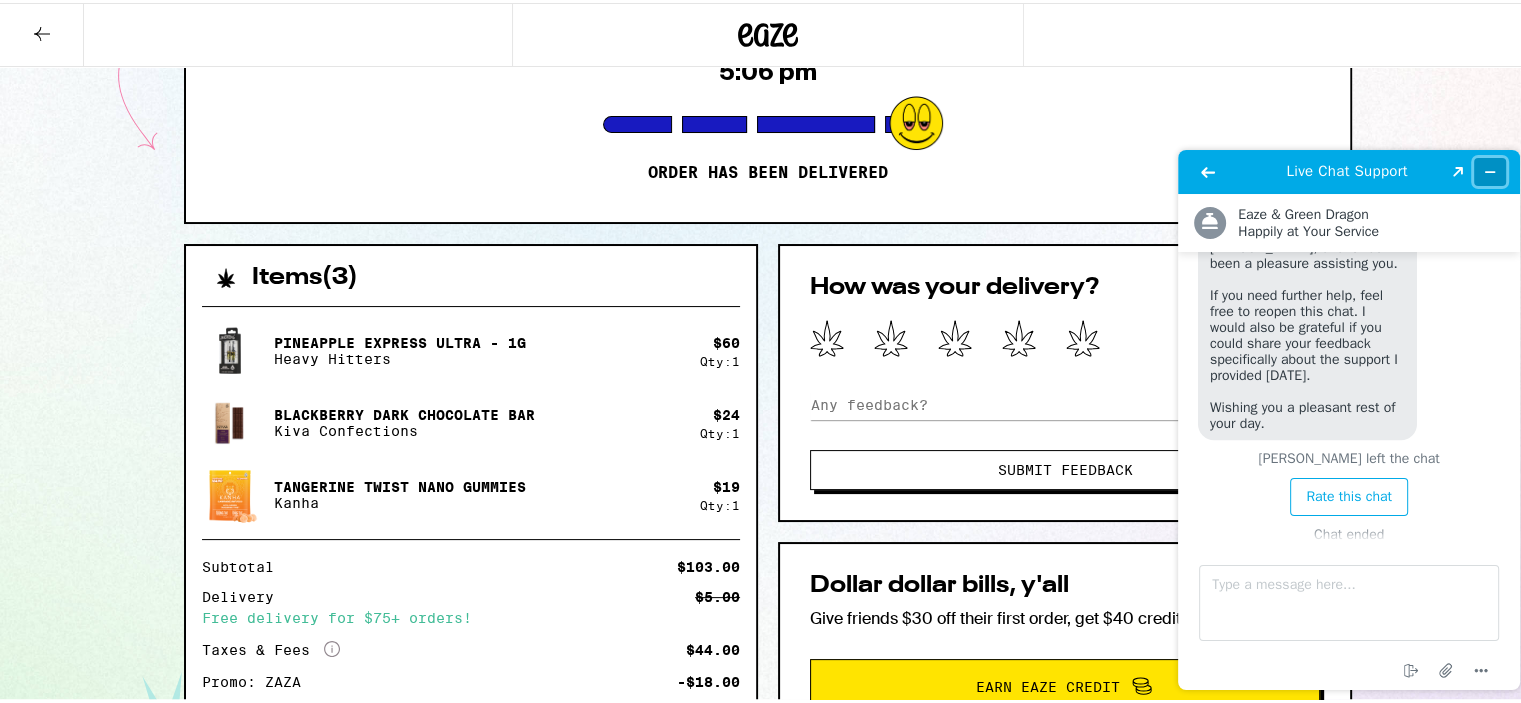click at bounding box center [1490, 172] 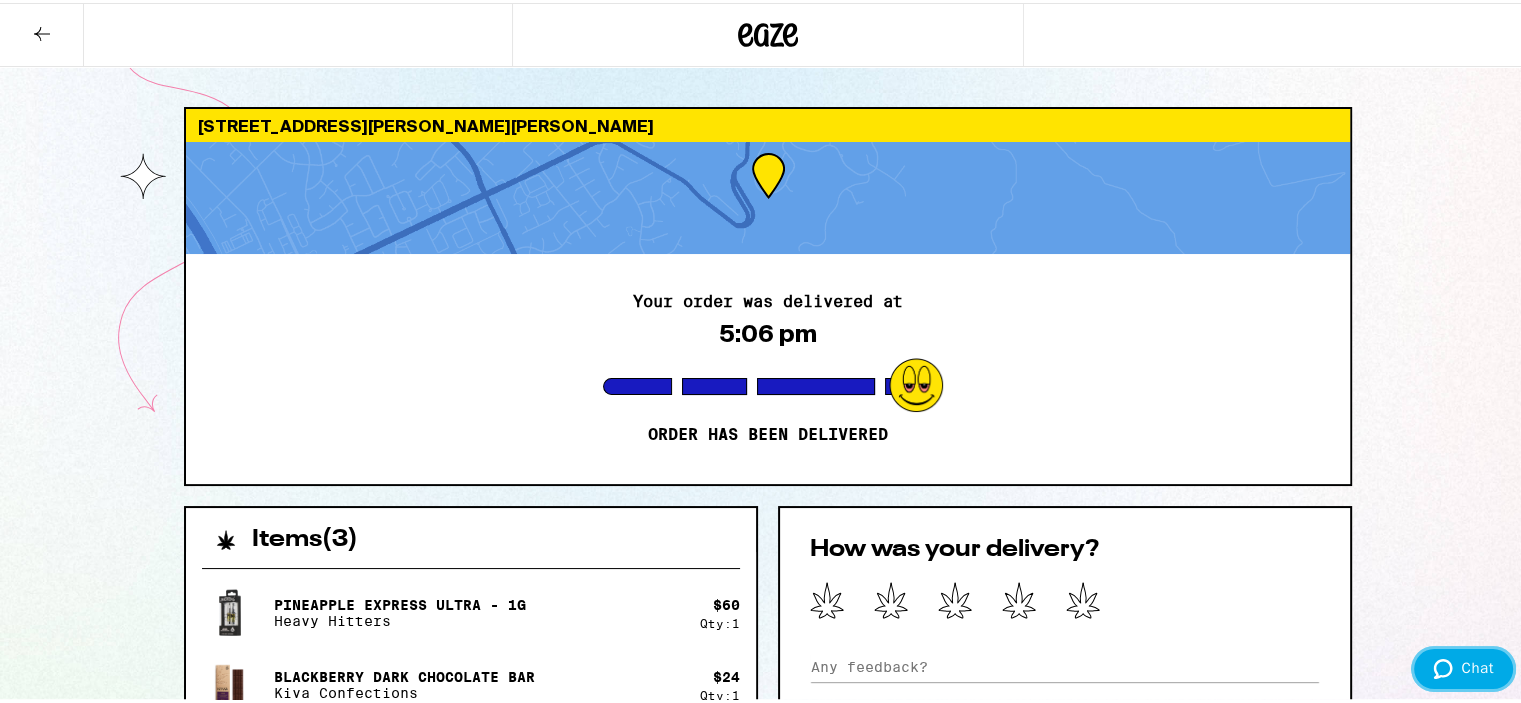 scroll, scrollTop: 0, scrollLeft: 0, axis: both 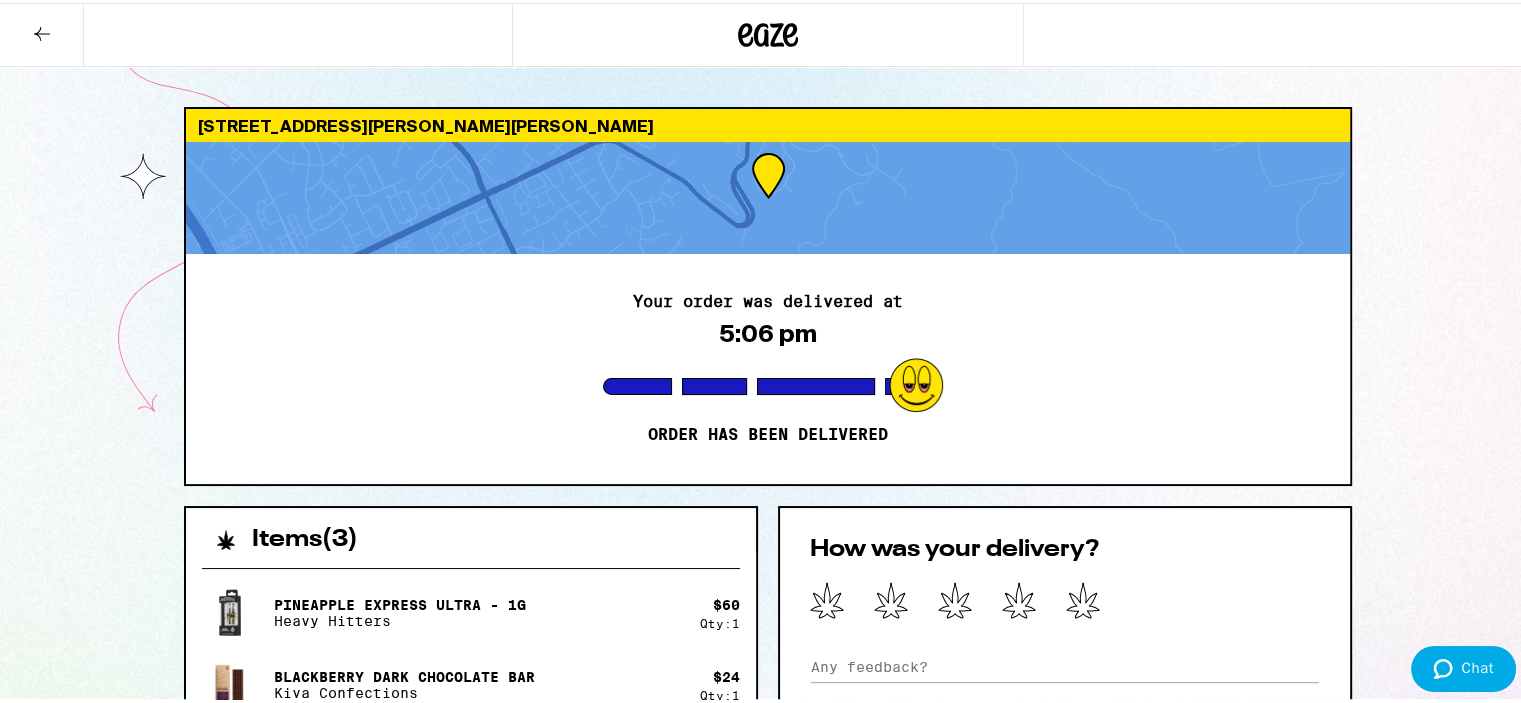 click 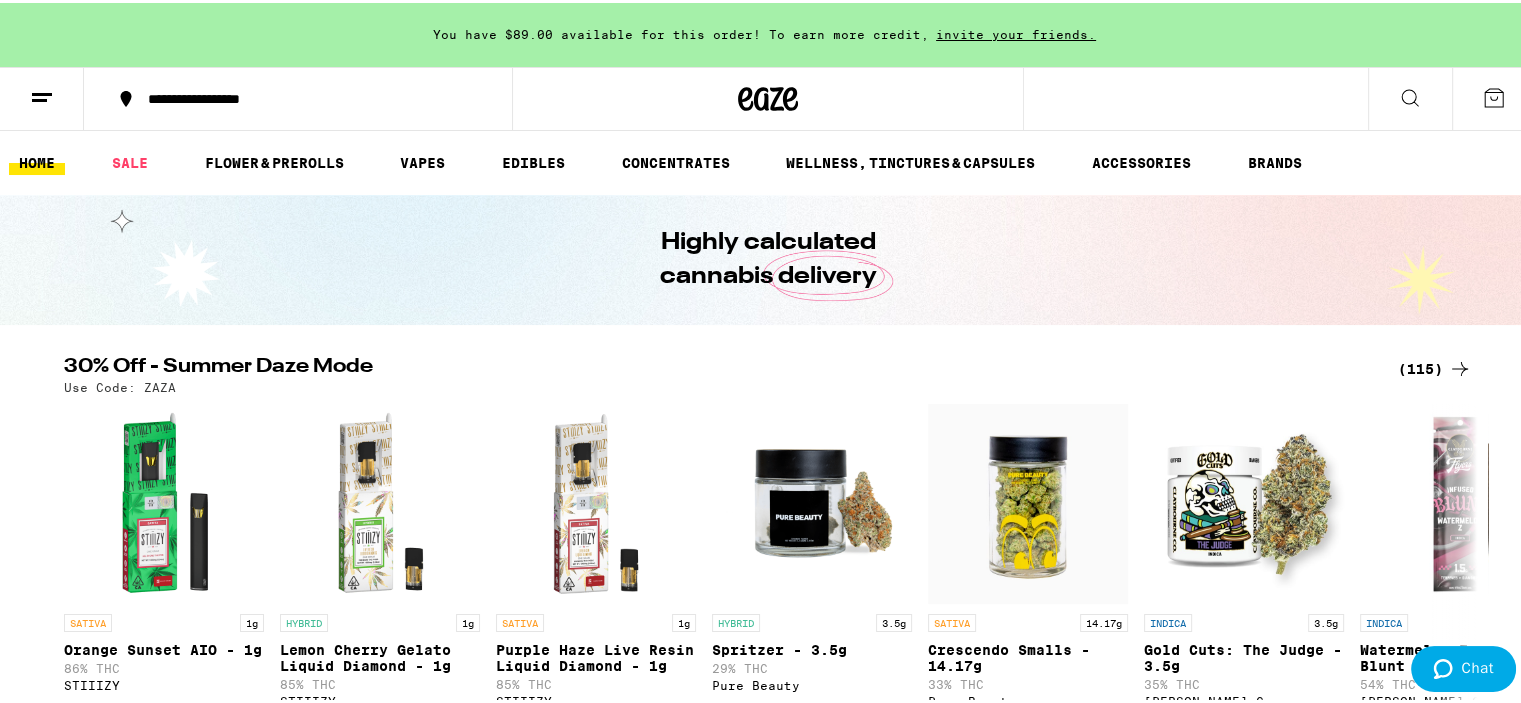 scroll, scrollTop: 0, scrollLeft: 0, axis: both 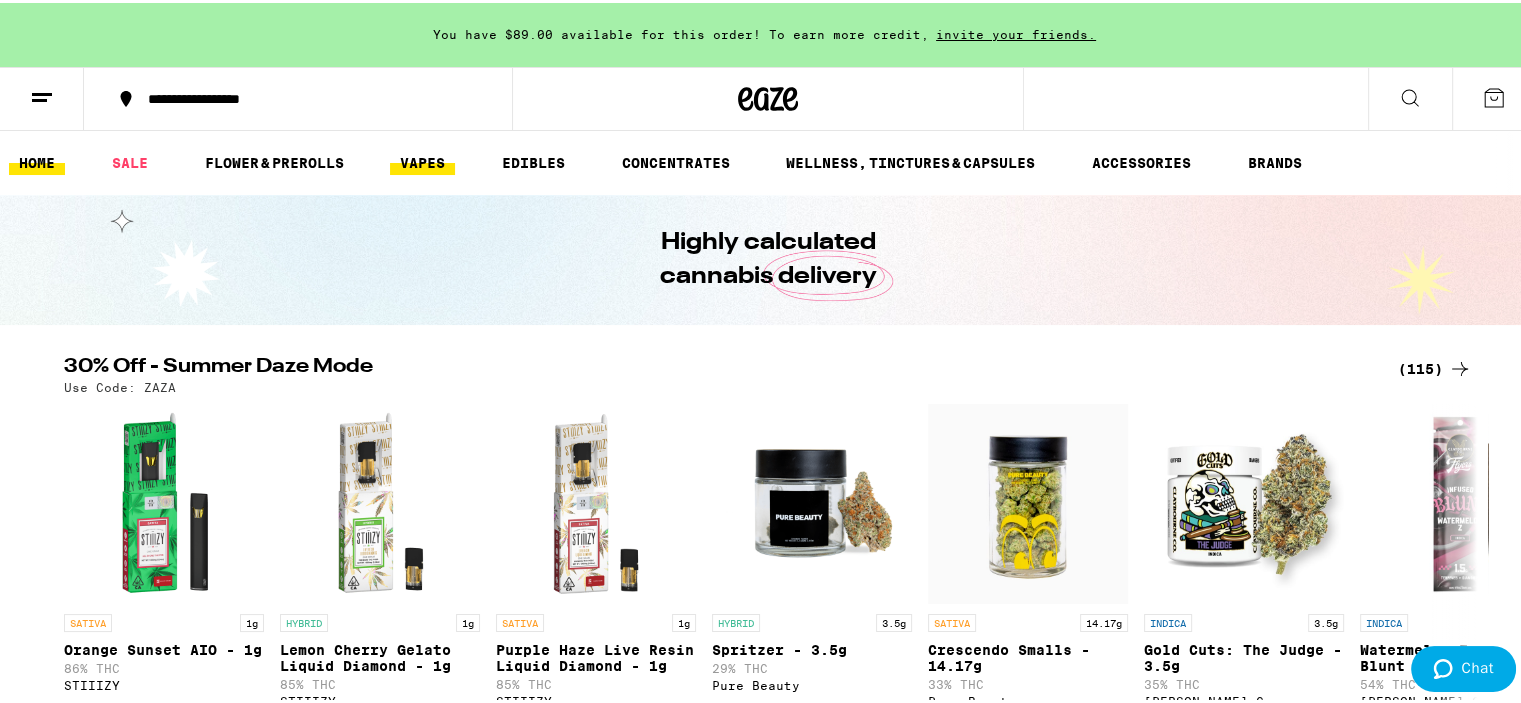 click on "VAPES" at bounding box center [422, 160] 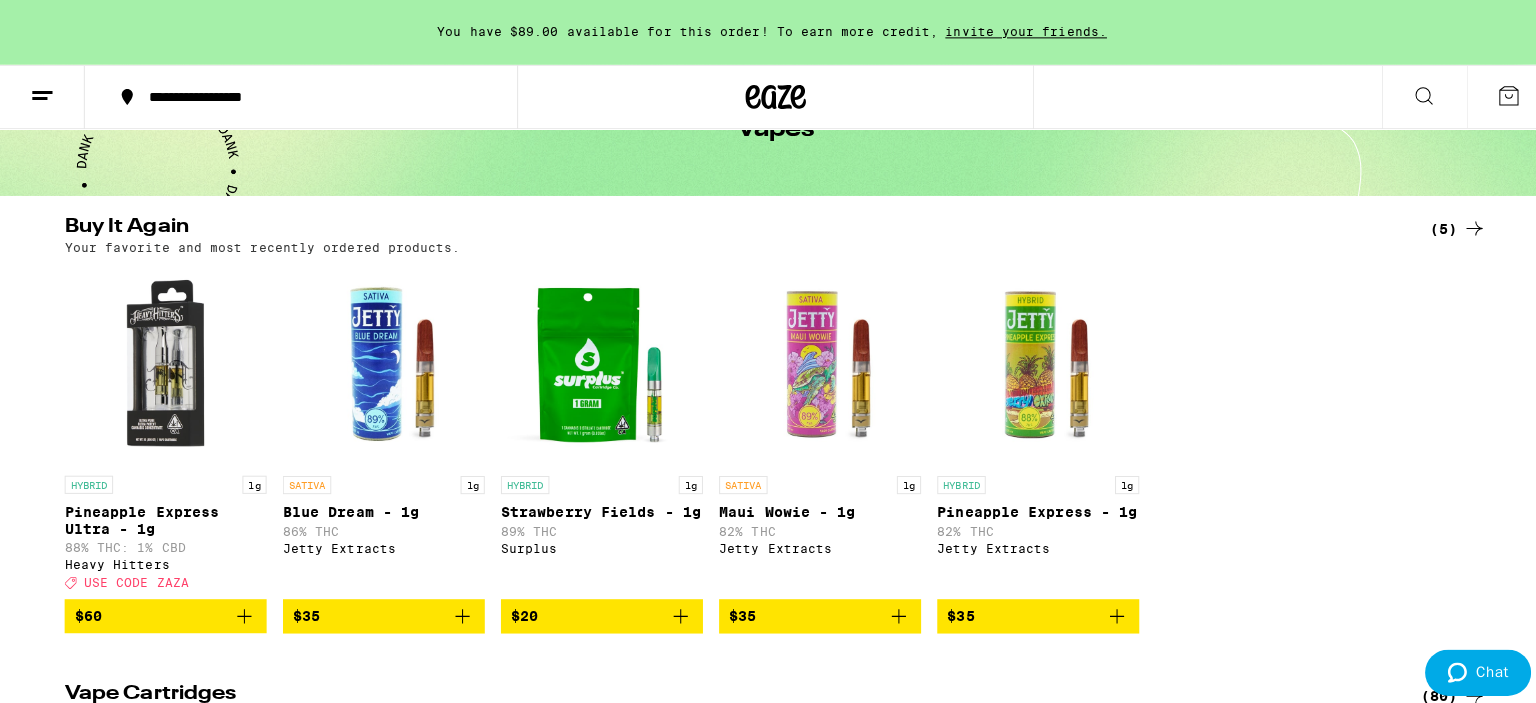 scroll, scrollTop: 192, scrollLeft: 0, axis: vertical 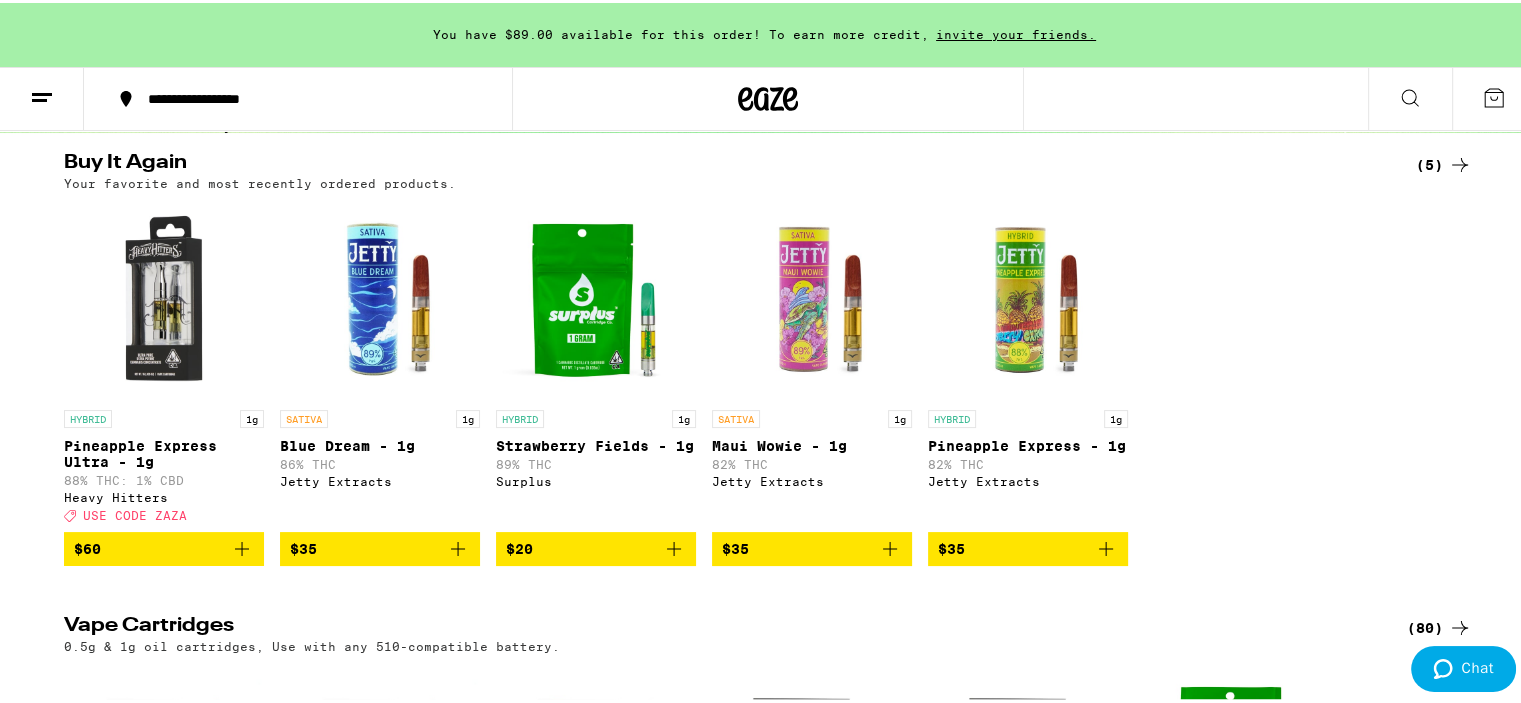 click on "$60" at bounding box center [164, 546] 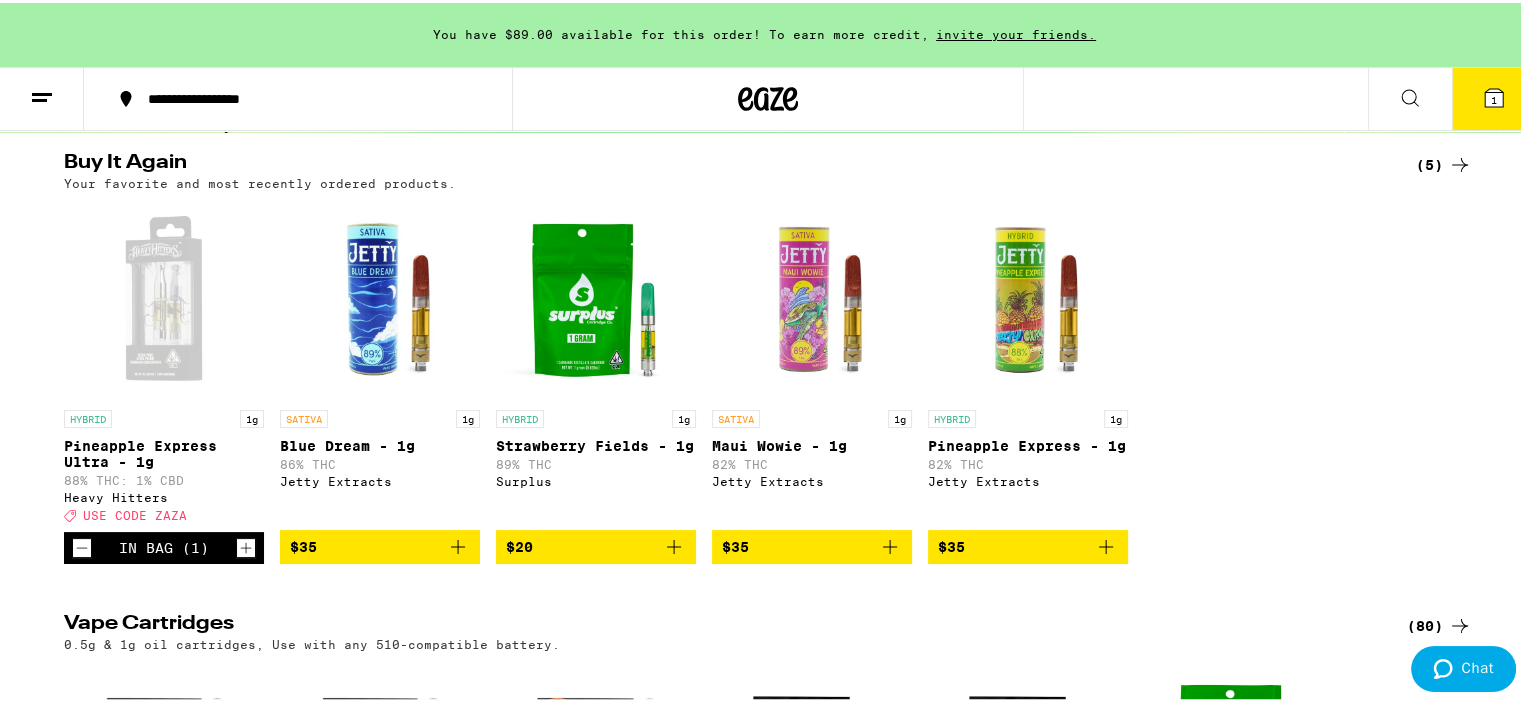 click 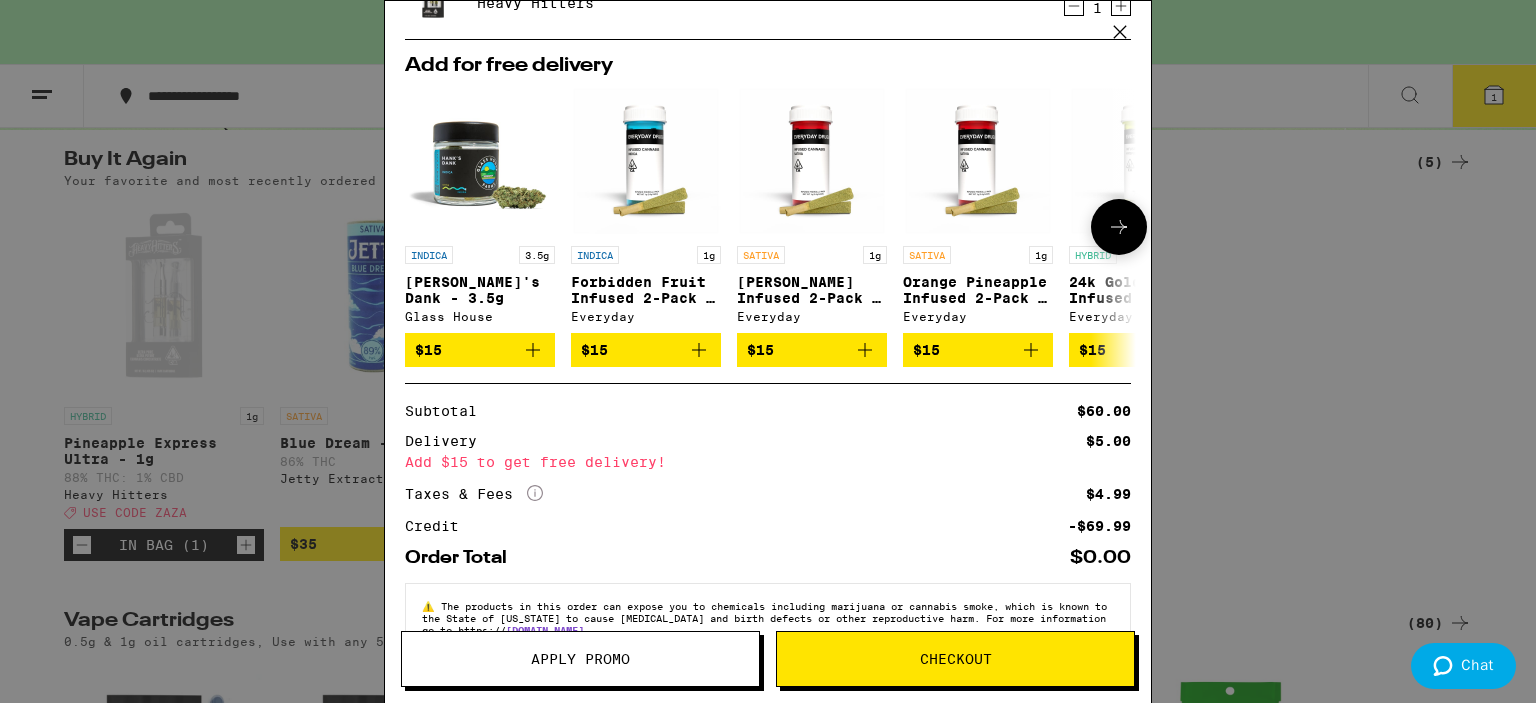 scroll, scrollTop: 223, scrollLeft: 0, axis: vertical 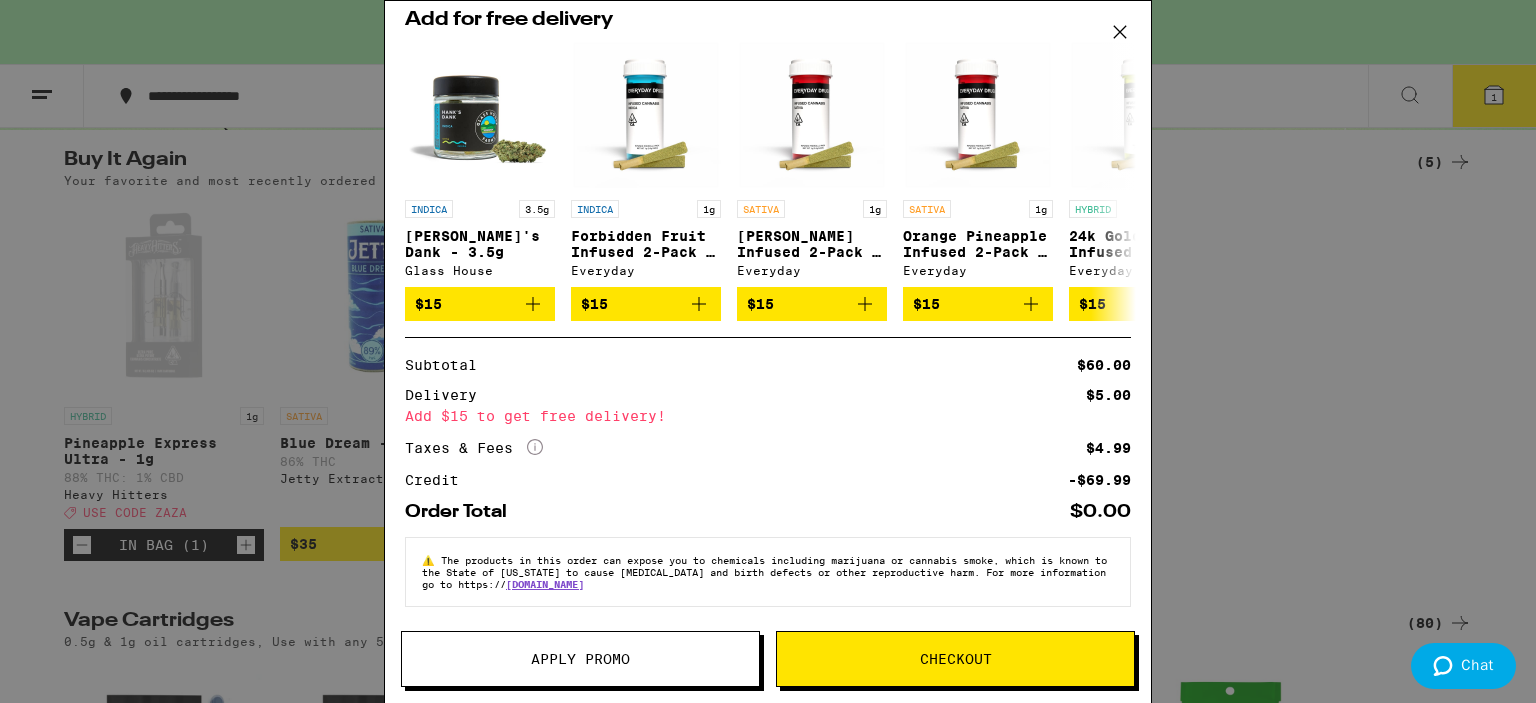 click on "Apply Promo" at bounding box center [580, 659] 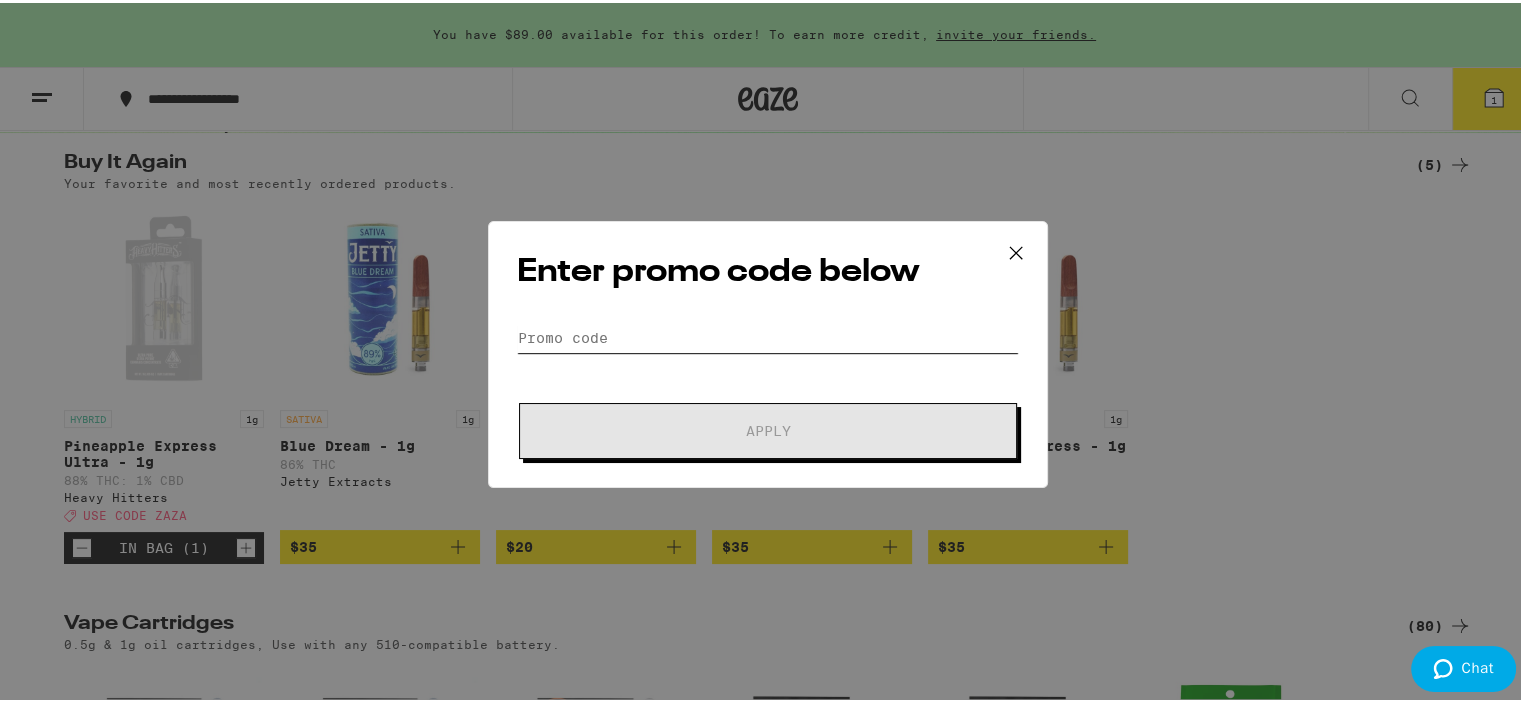 click on "Promo Code" at bounding box center (768, 335) 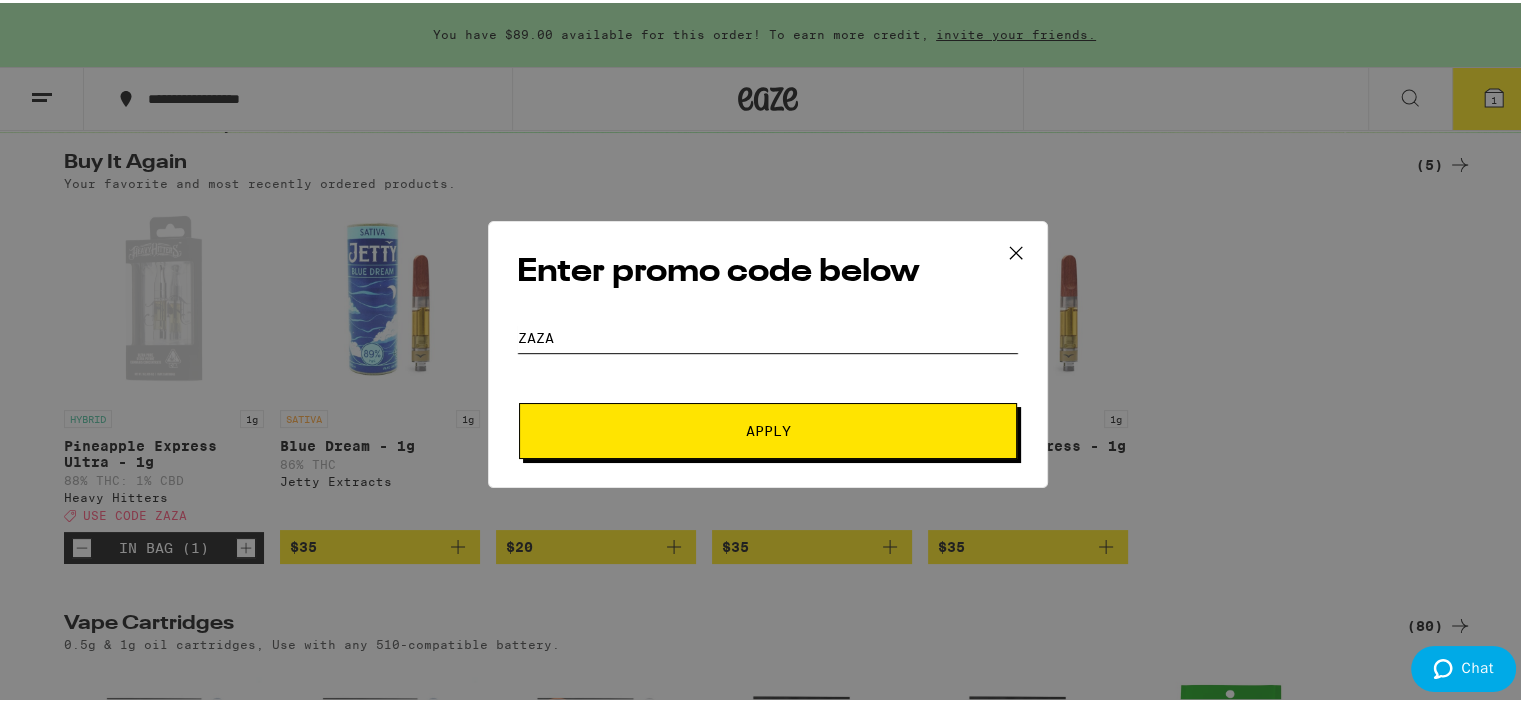 type on "ZAZA" 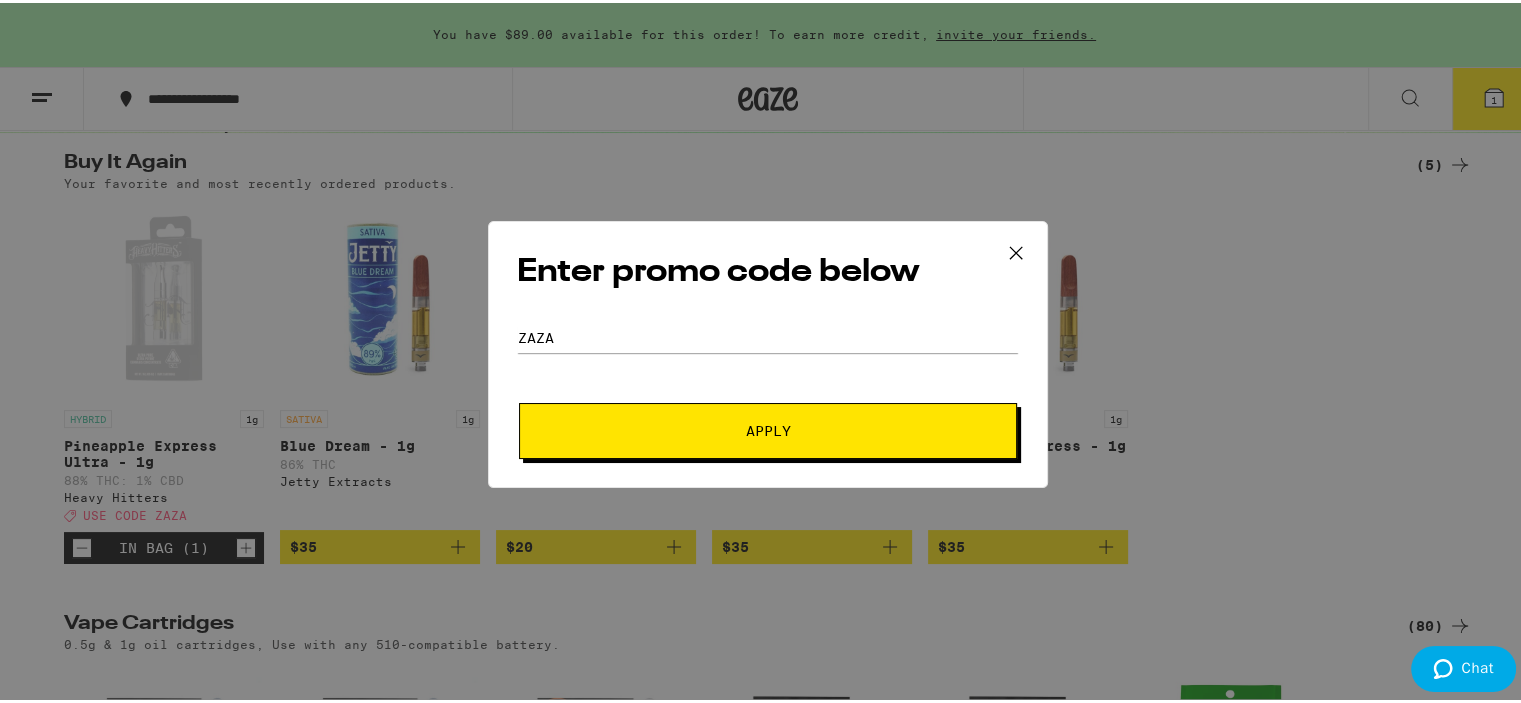 click on "Apply" at bounding box center [768, 428] 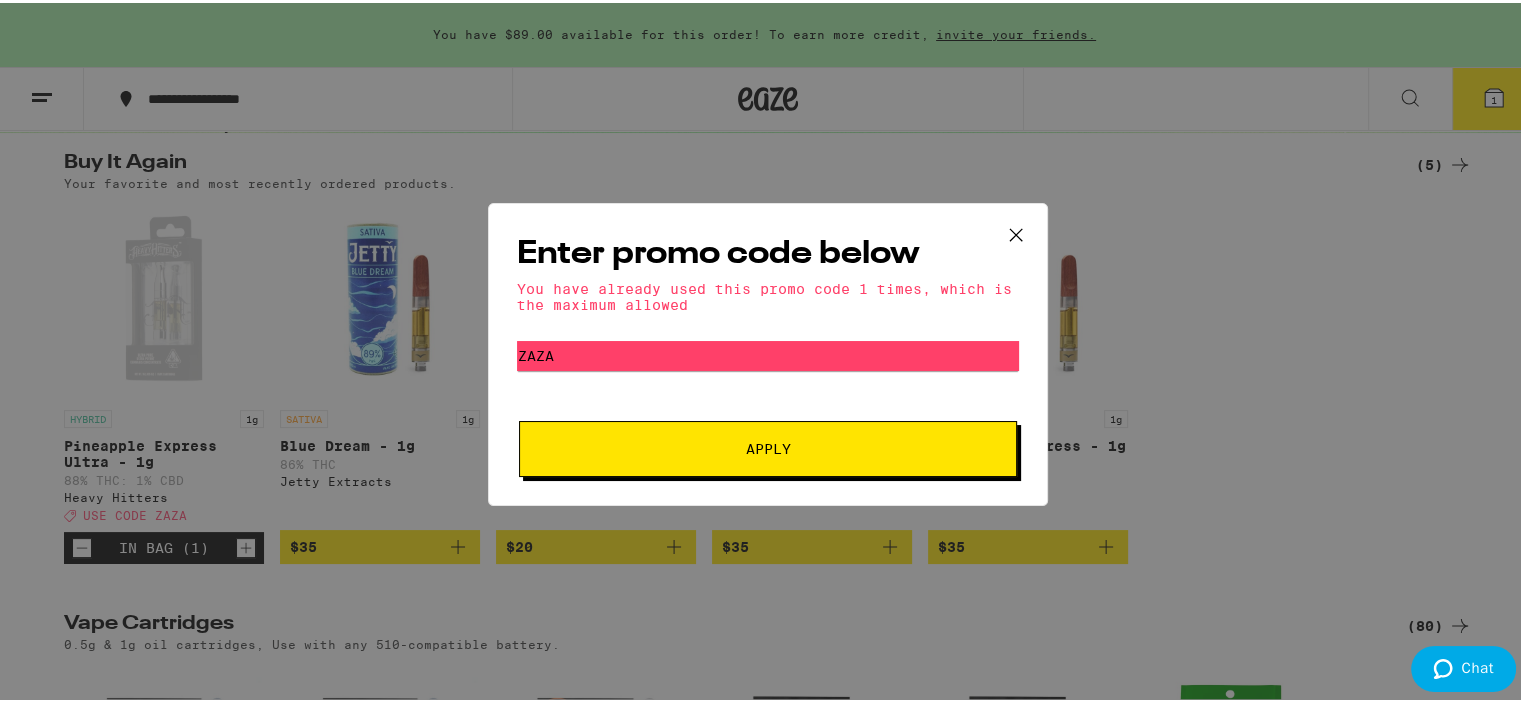 click 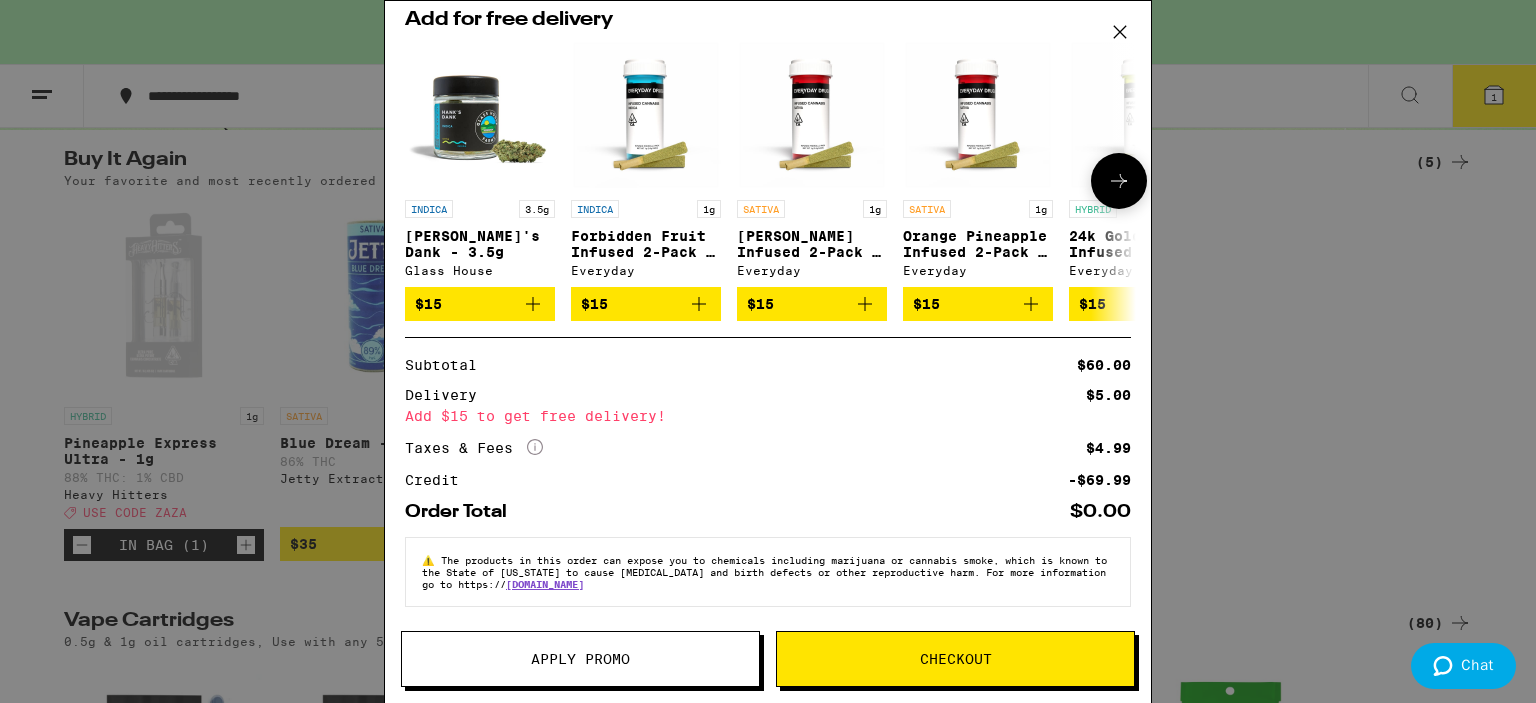 scroll, scrollTop: 223, scrollLeft: 0, axis: vertical 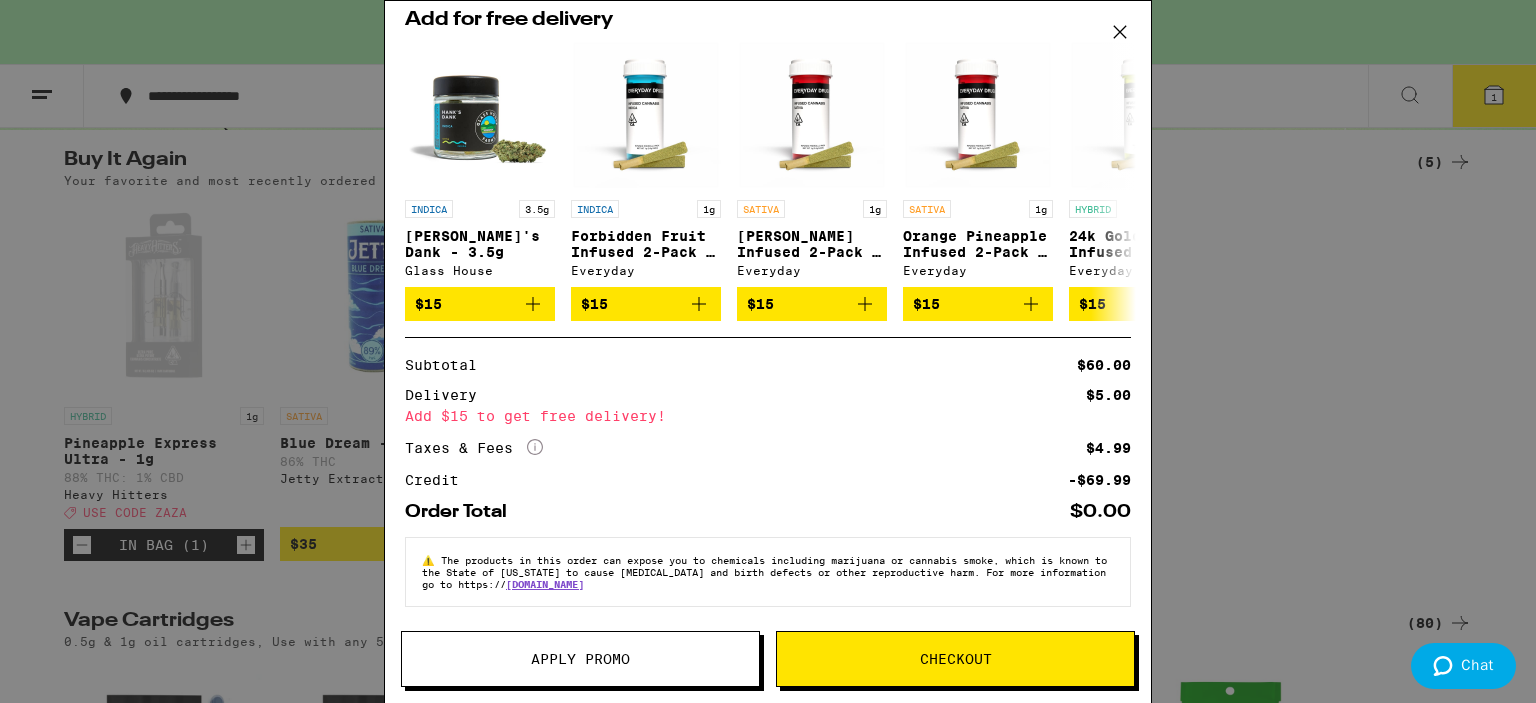 click on "Checkout" at bounding box center (956, 659) 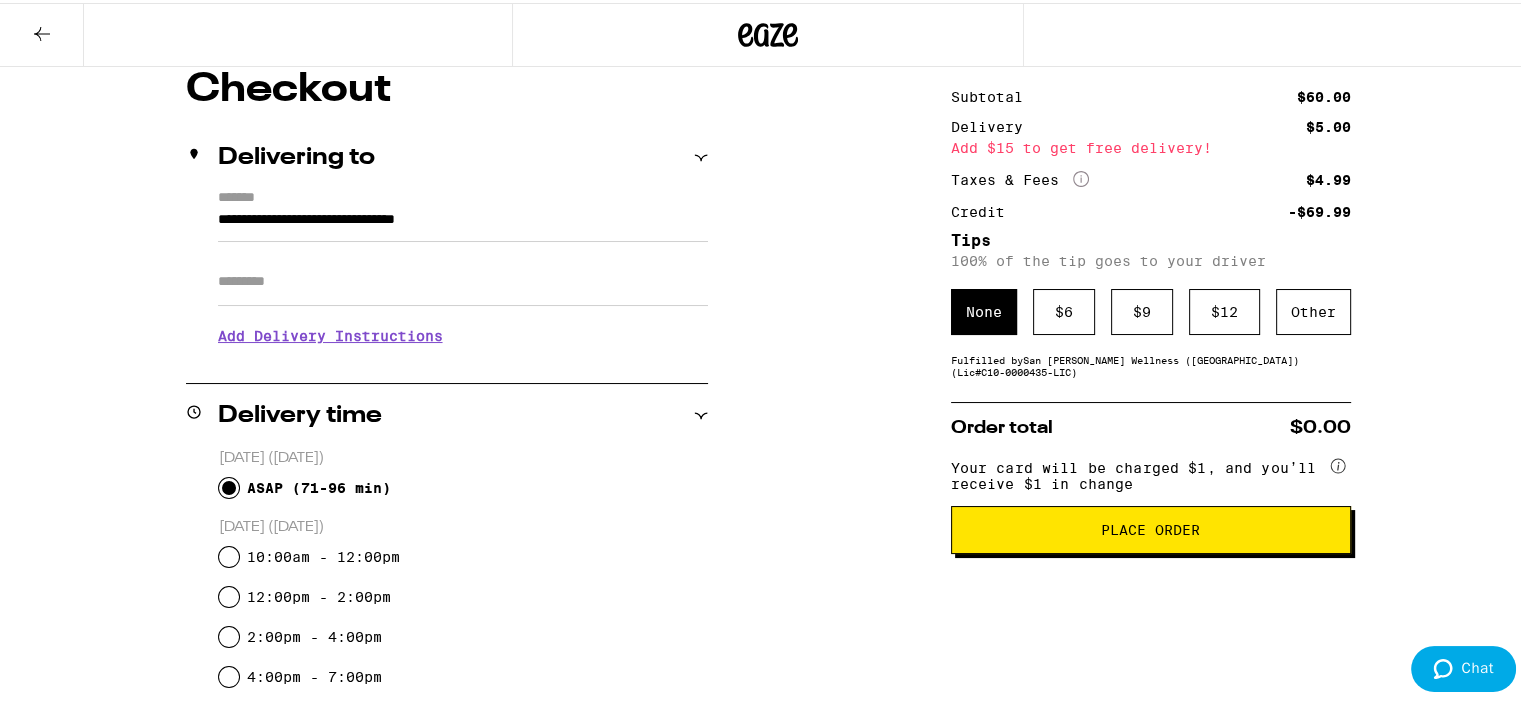 scroll, scrollTop: 217, scrollLeft: 0, axis: vertical 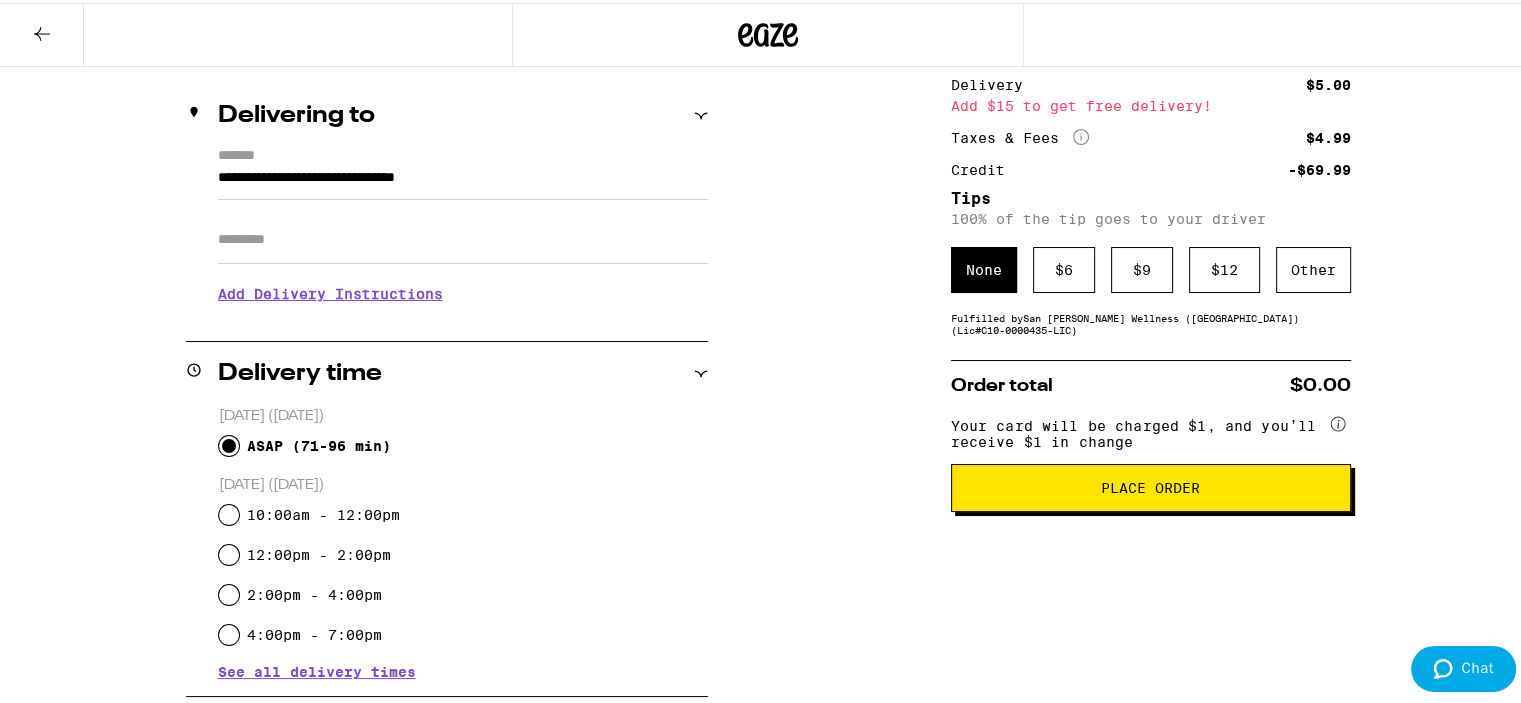 click on "Place Order" at bounding box center (1151, 485) 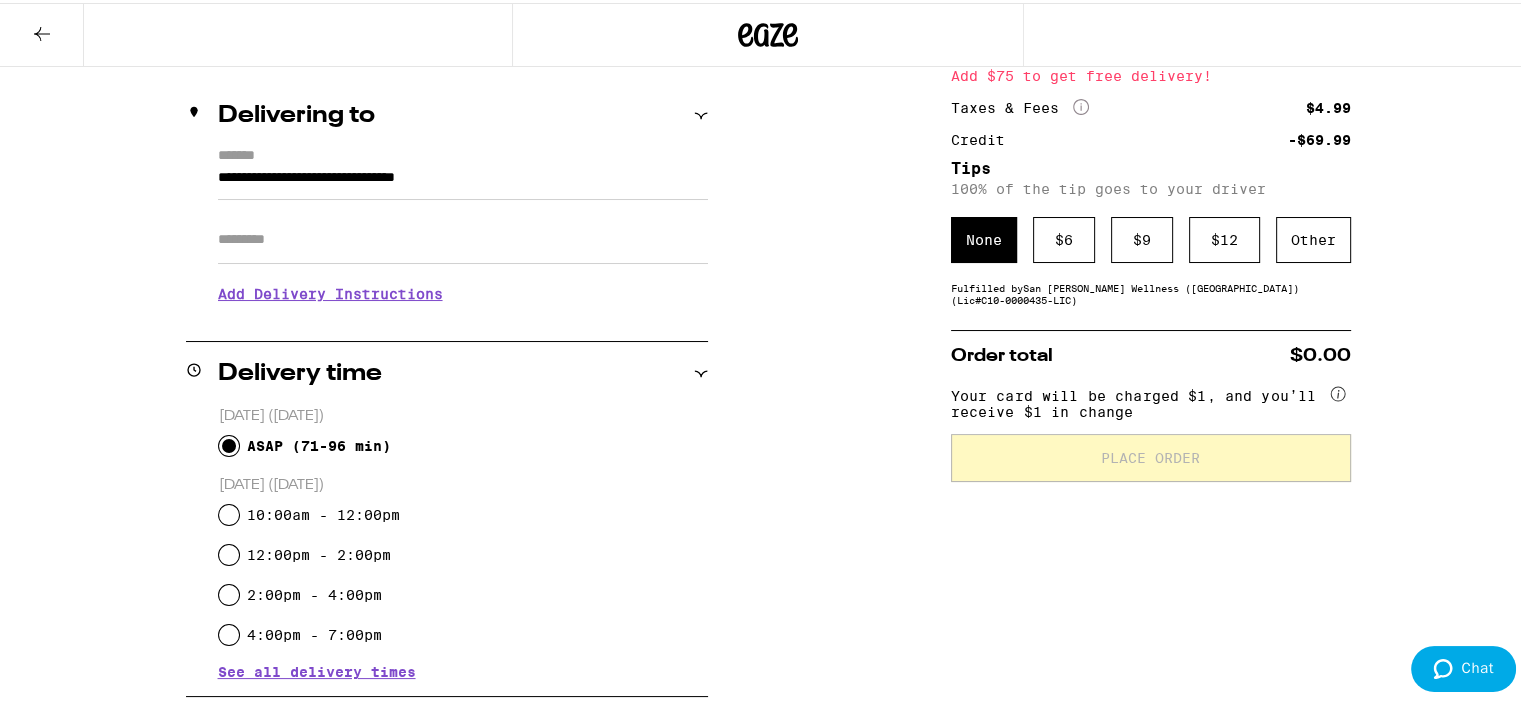 scroll, scrollTop: 0, scrollLeft: 0, axis: both 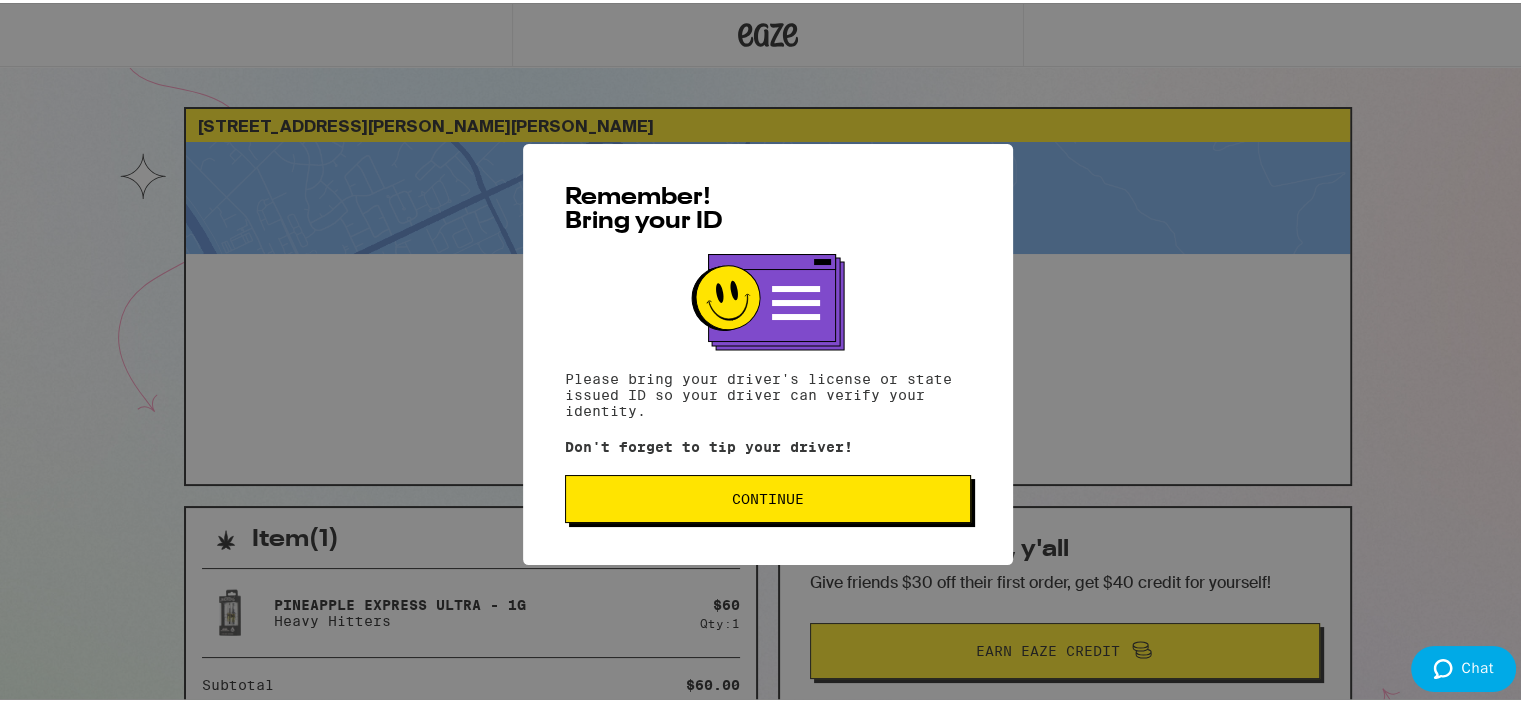 click on "Continue" at bounding box center (768, 496) 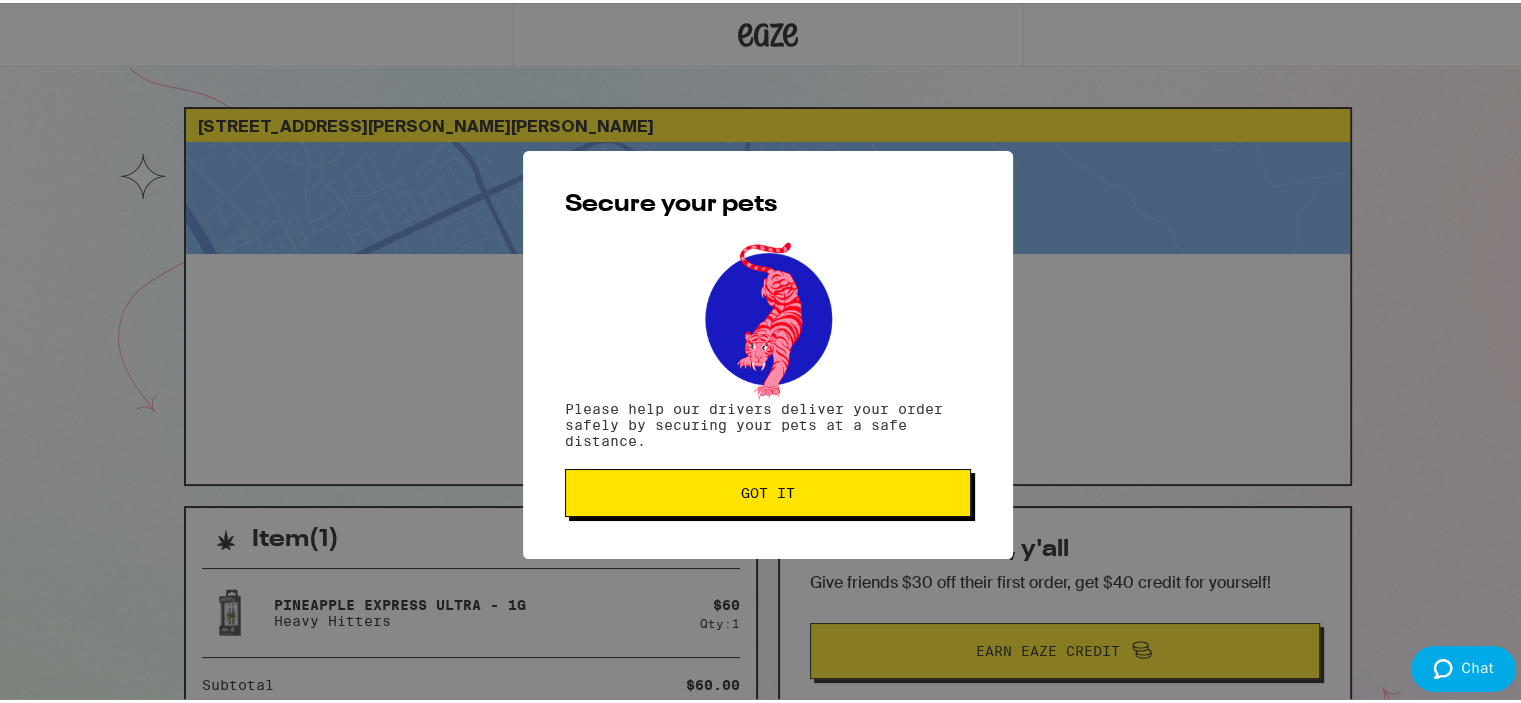 click on "Got it" at bounding box center [768, 490] 